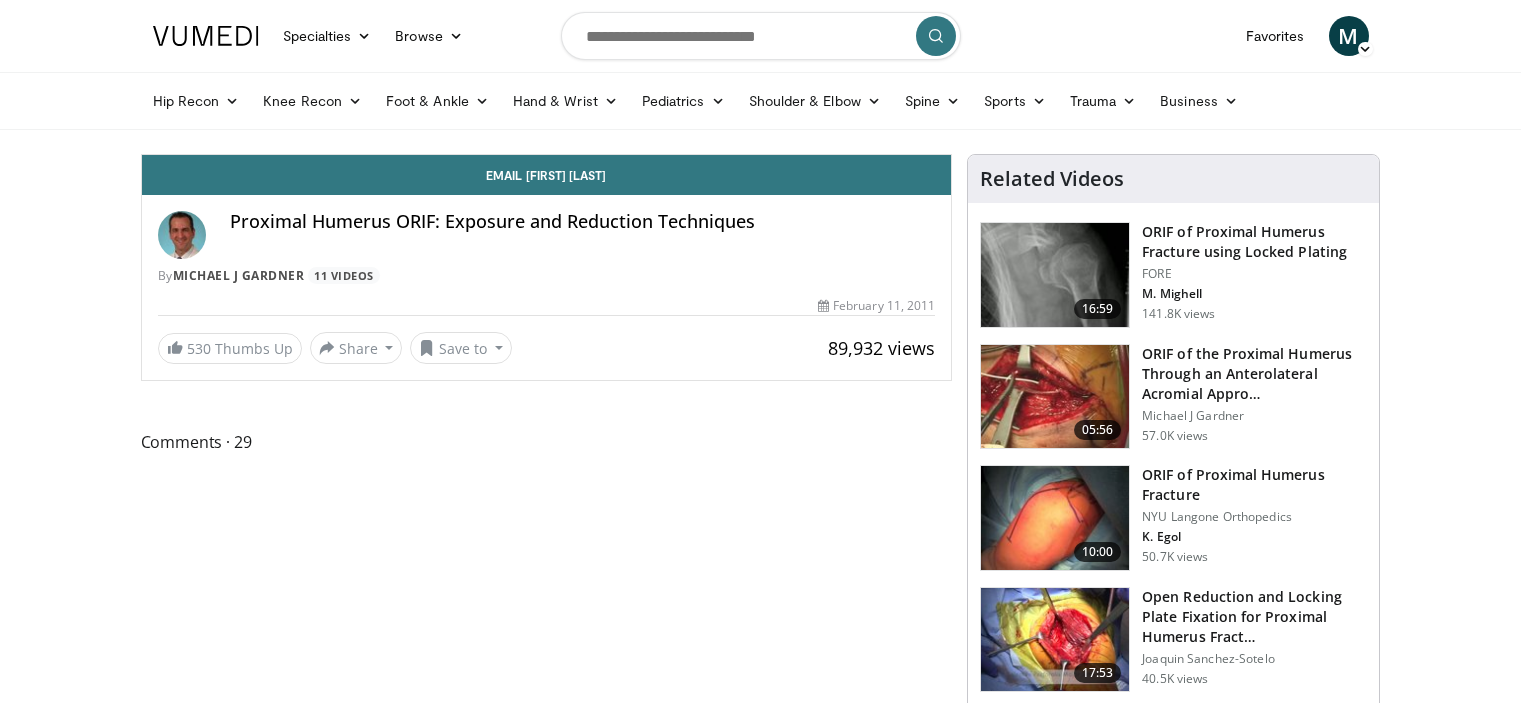 scroll, scrollTop: 0, scrollLeft: 0, axis: both 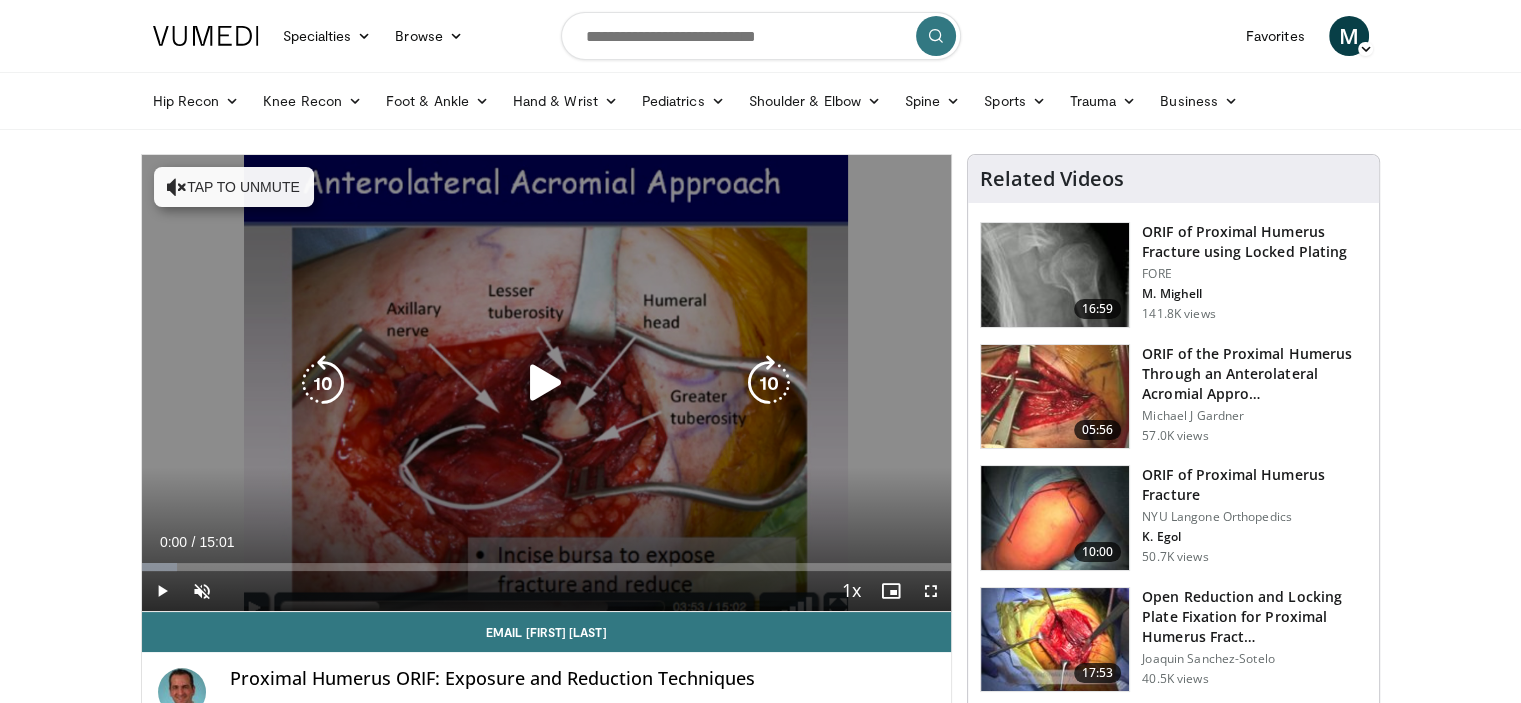 click at bounding box center [546, 383] 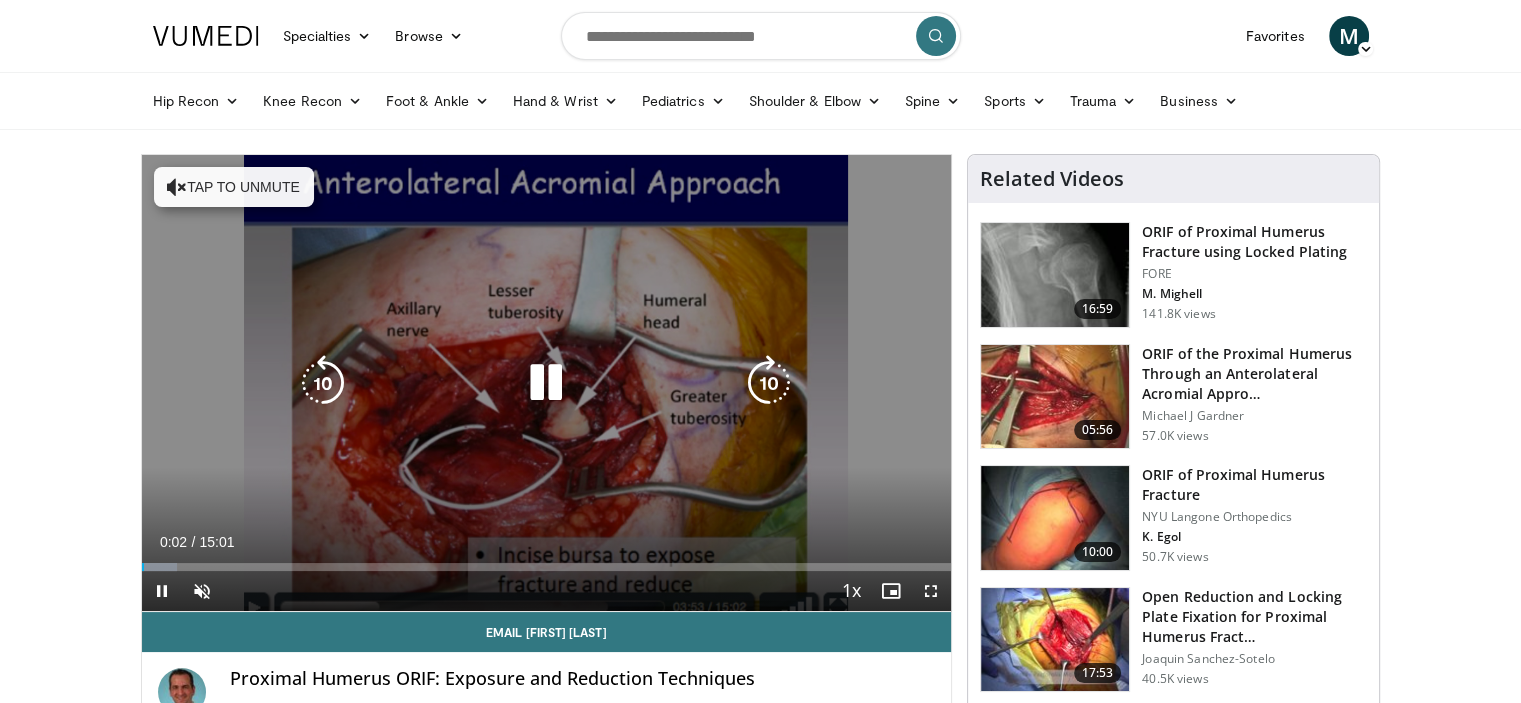 click at bounding box center [769, 383] 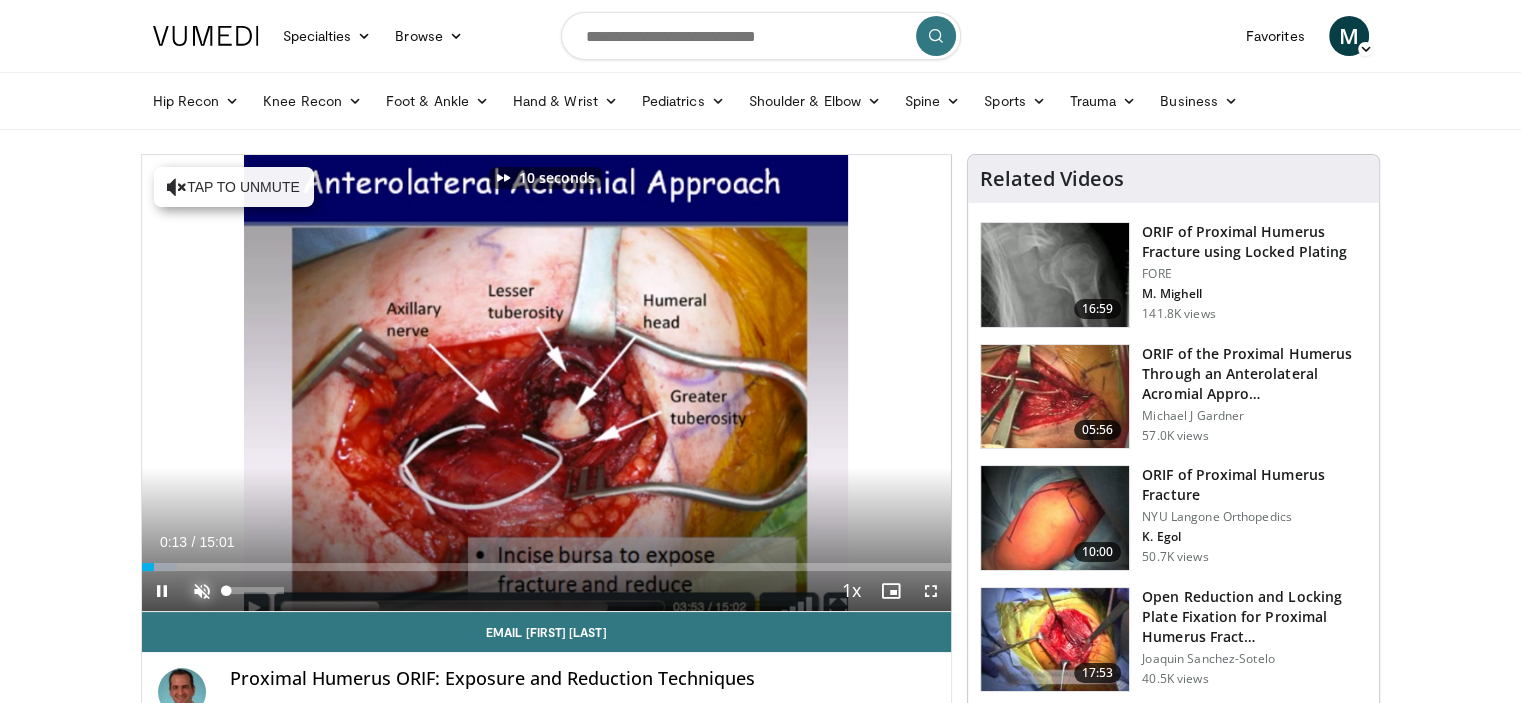 click at bounding box center [202, 591] 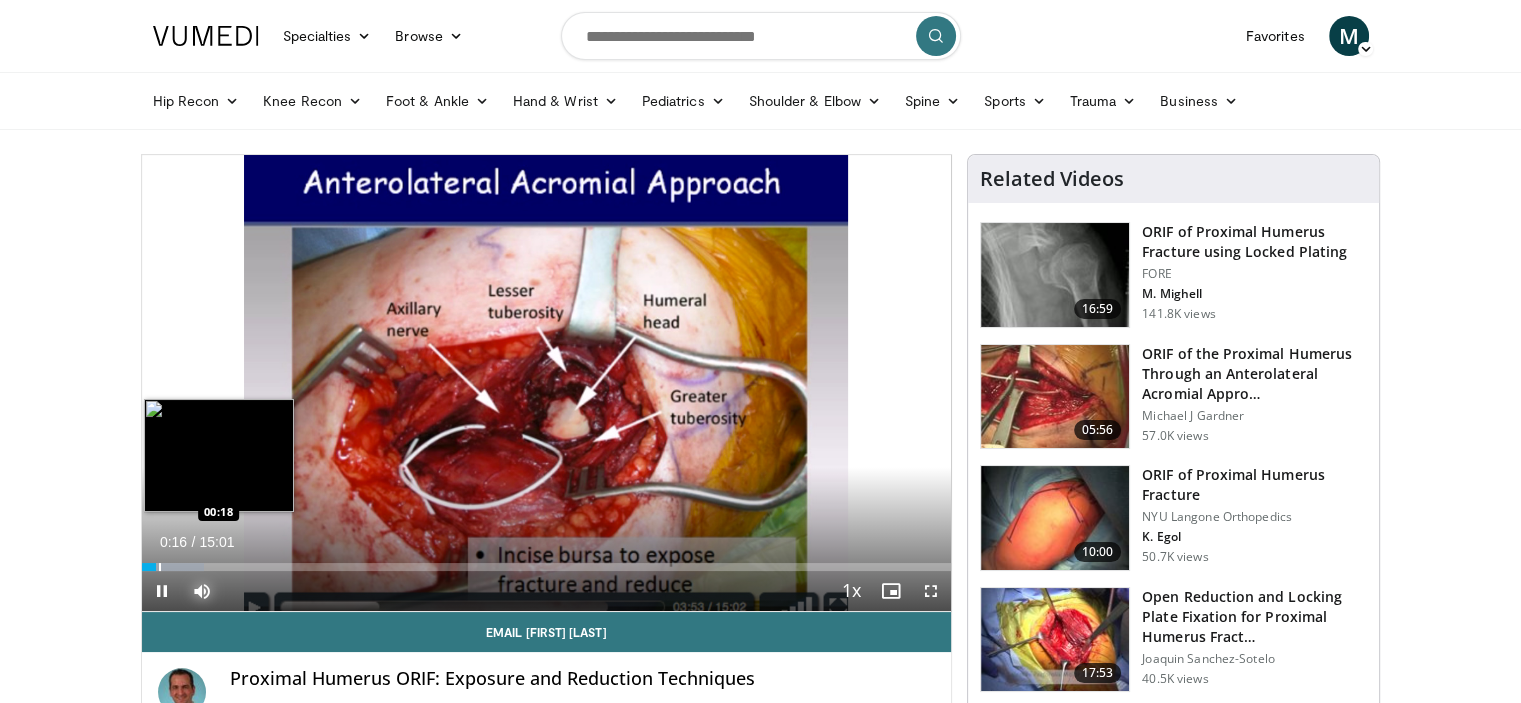 click at bounding box center (160, 567) 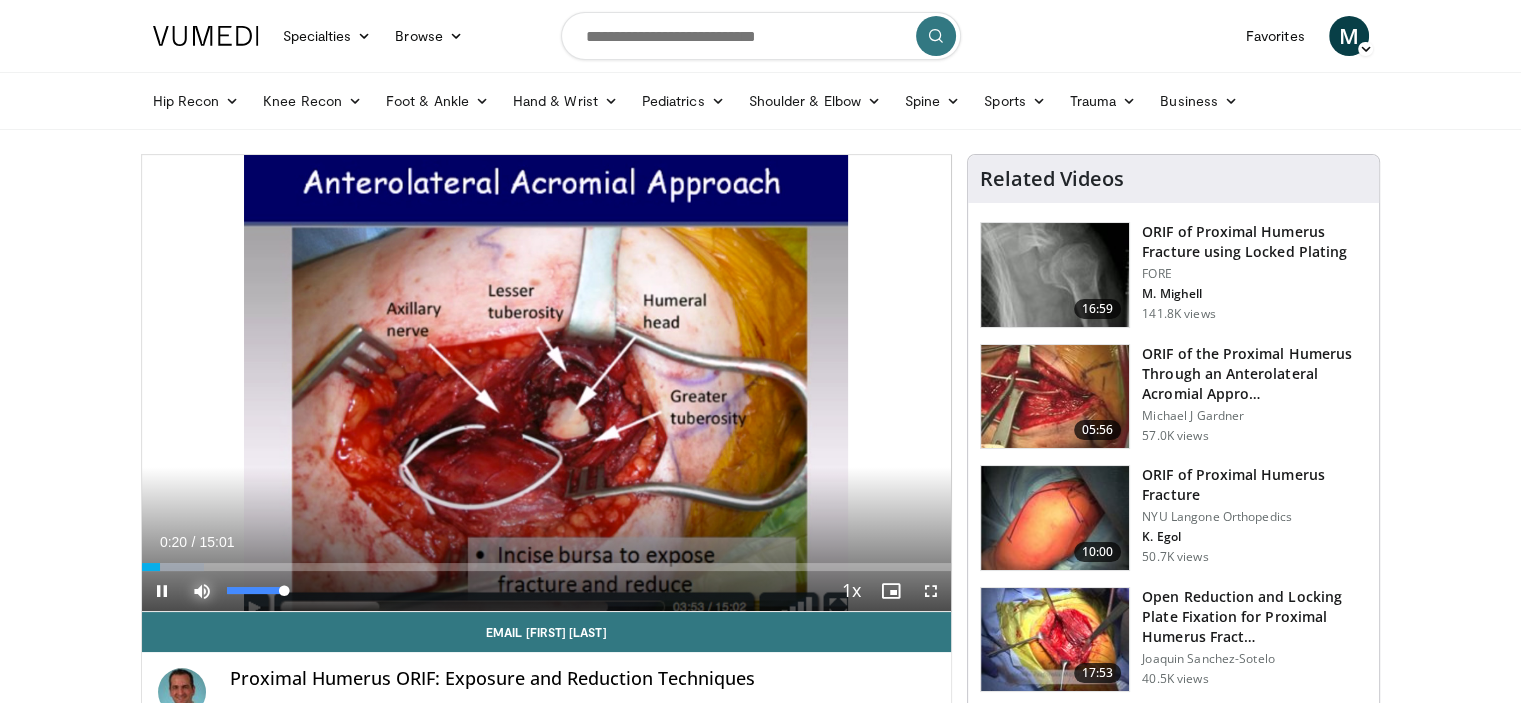 click at bounding box center (202, 591) 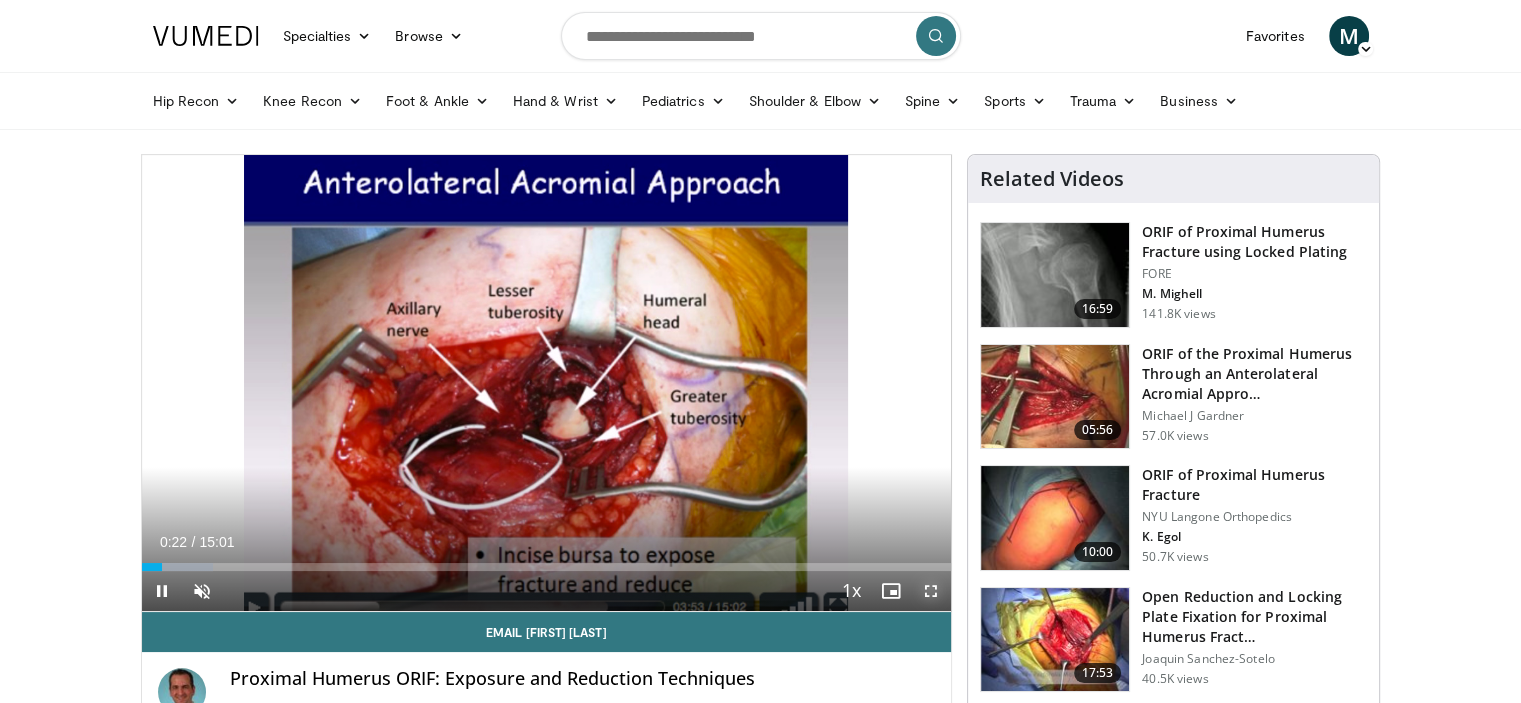 click at bounding box center (931, 591) 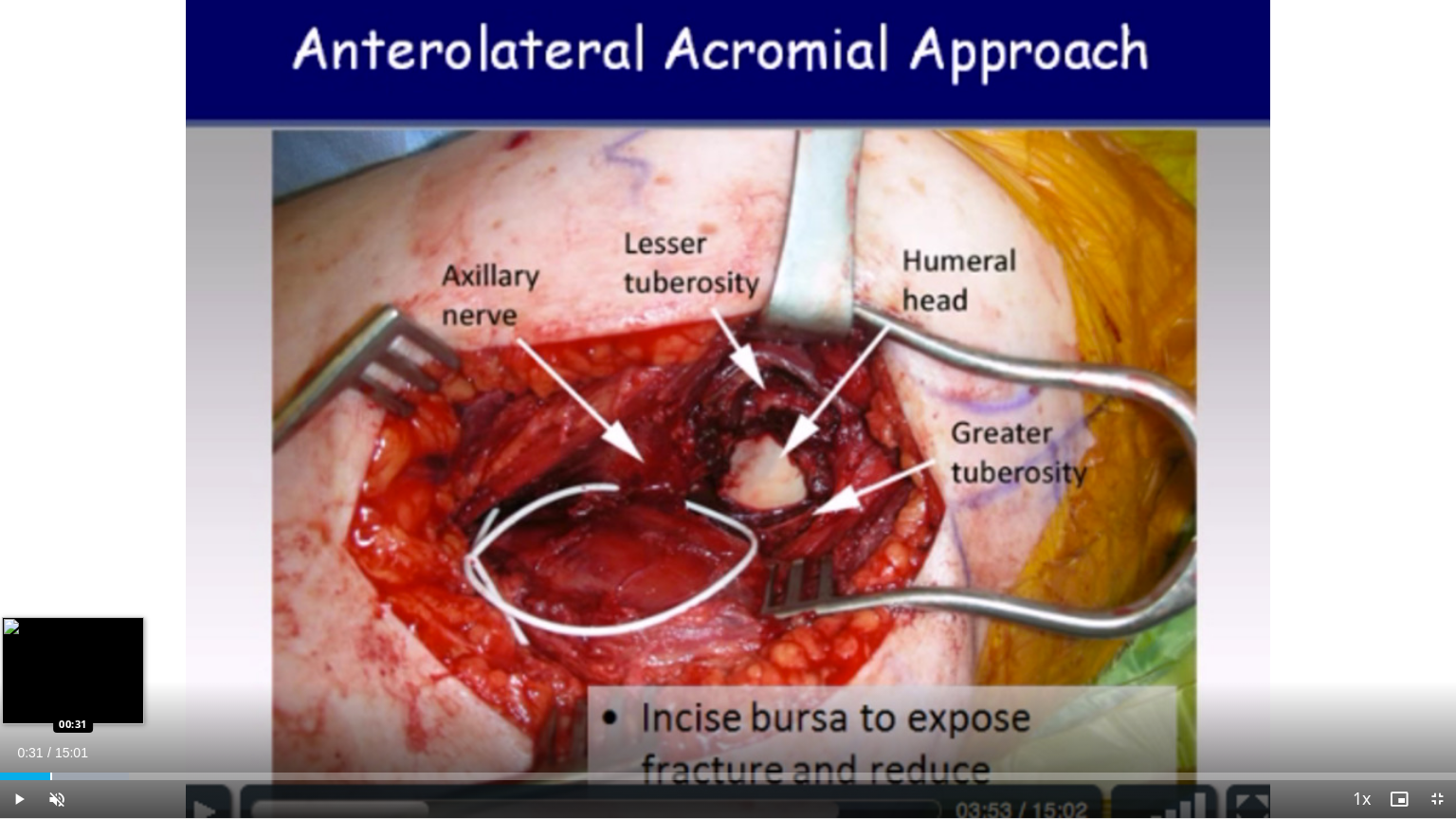 click at bounding box center [51, 776] 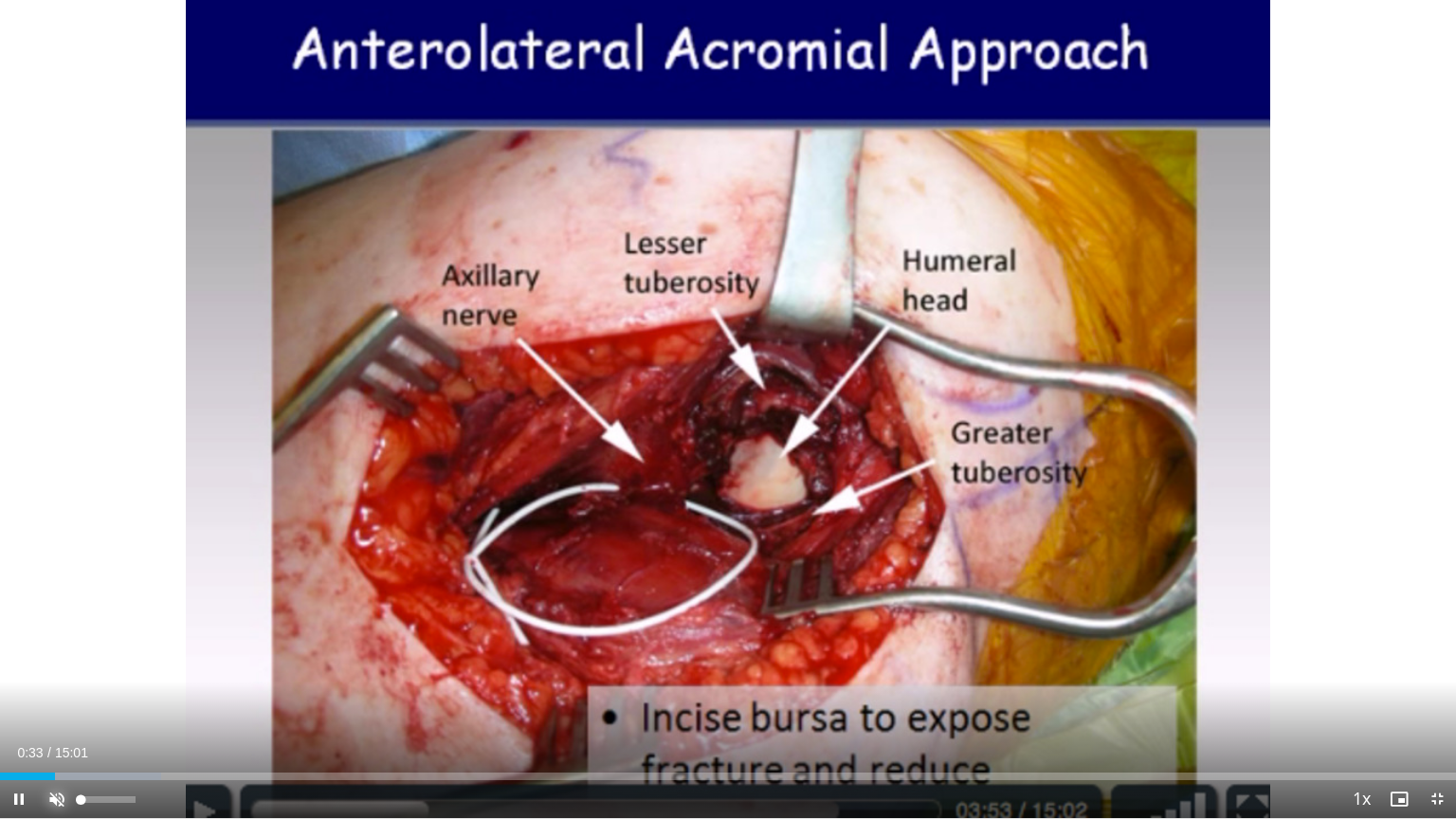 click at bounding box center (57, 799) 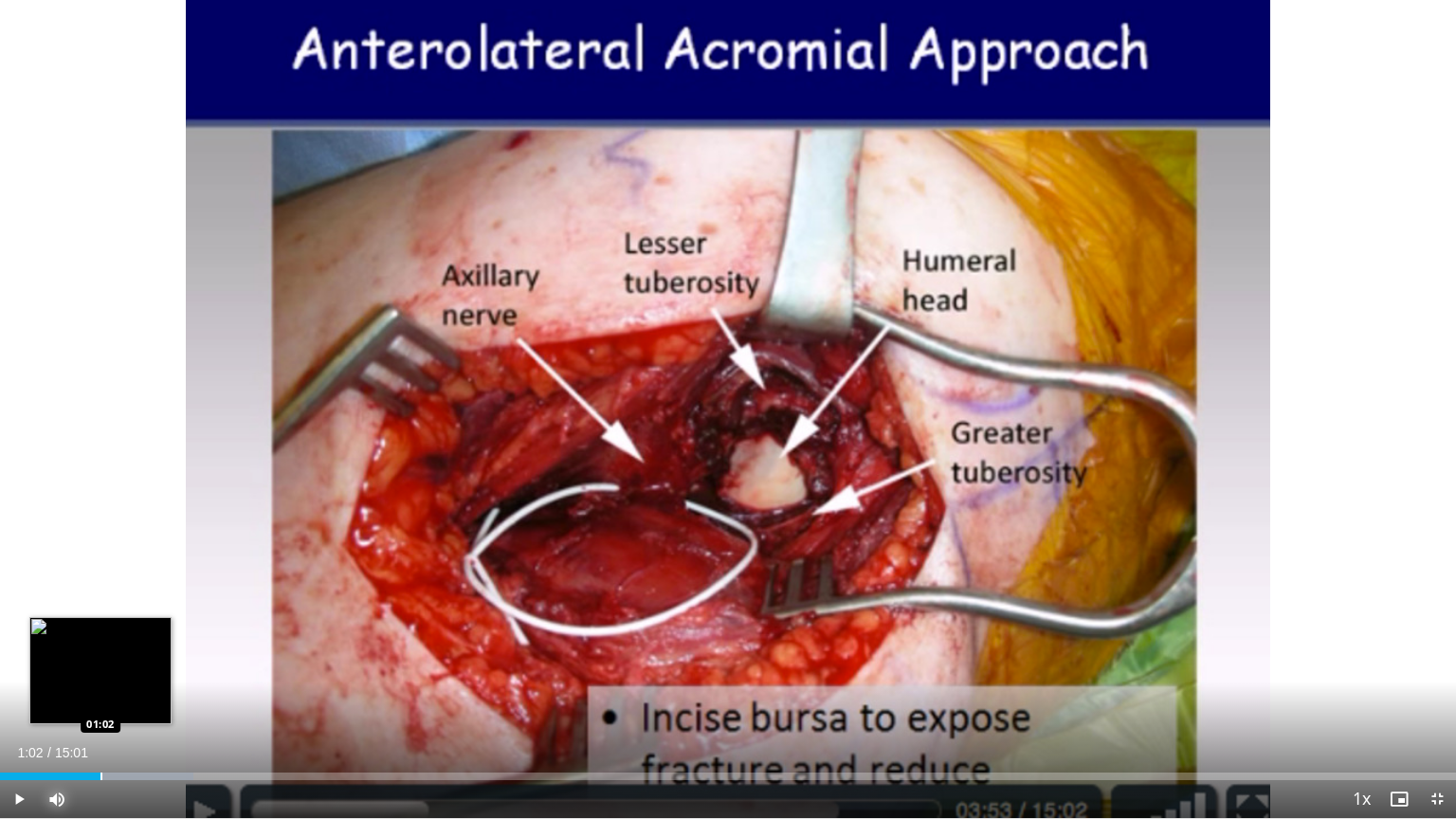 click at bounding box center [101, 776] 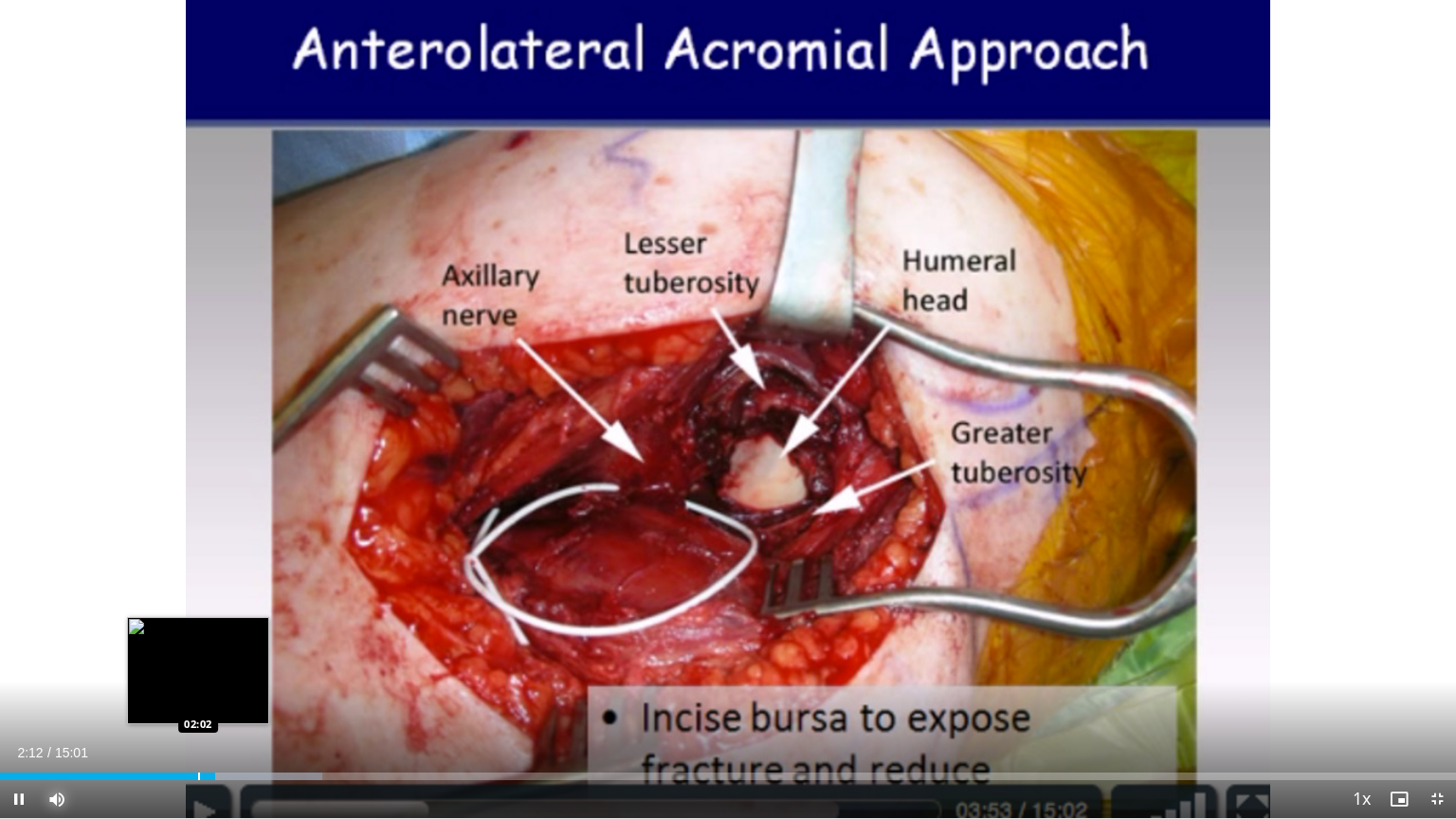 click at bounding box center (199, 776) 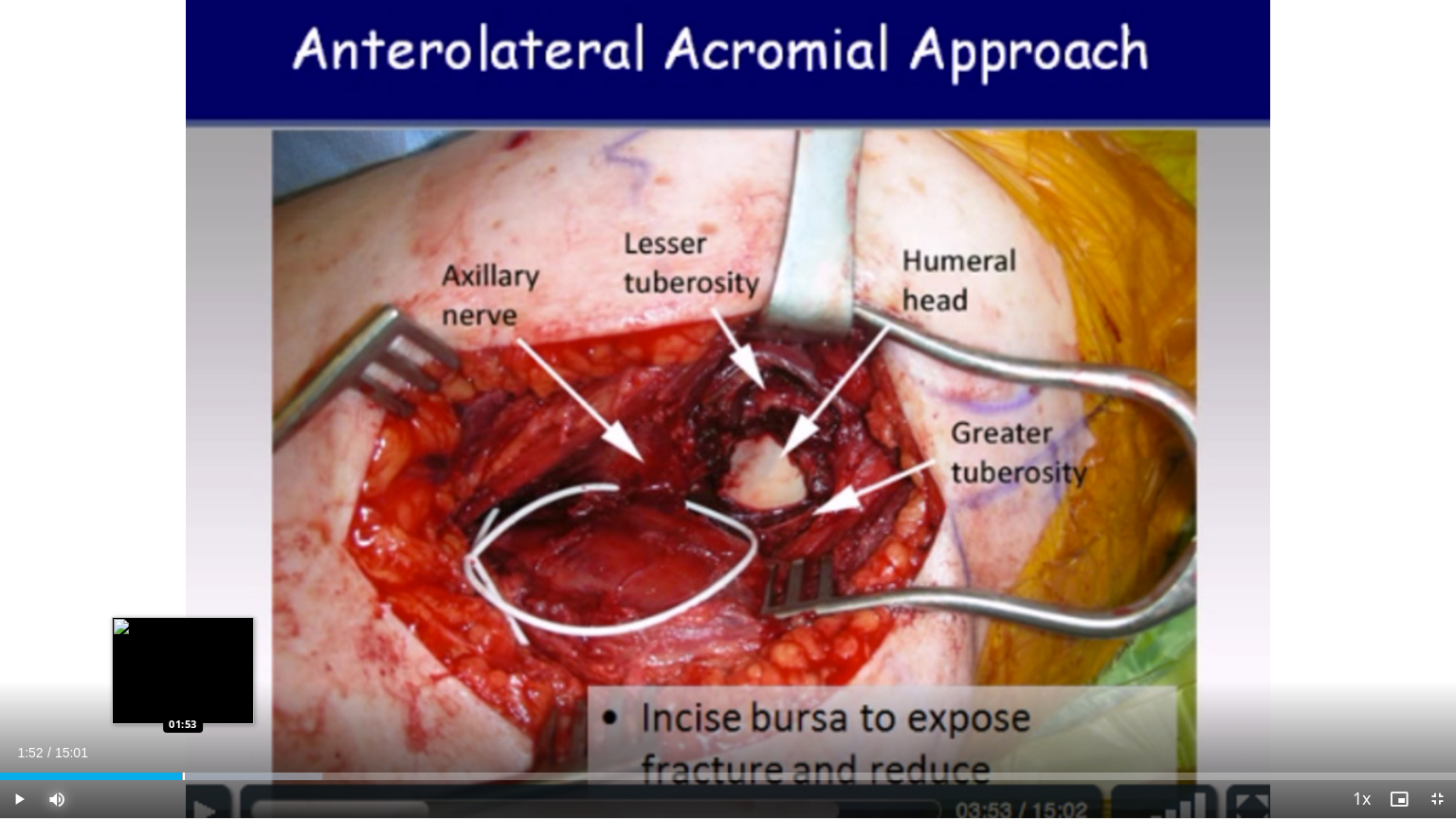 click on "Loaded :  22.14% 02:03 01:53" at bounding box center (728, 771) 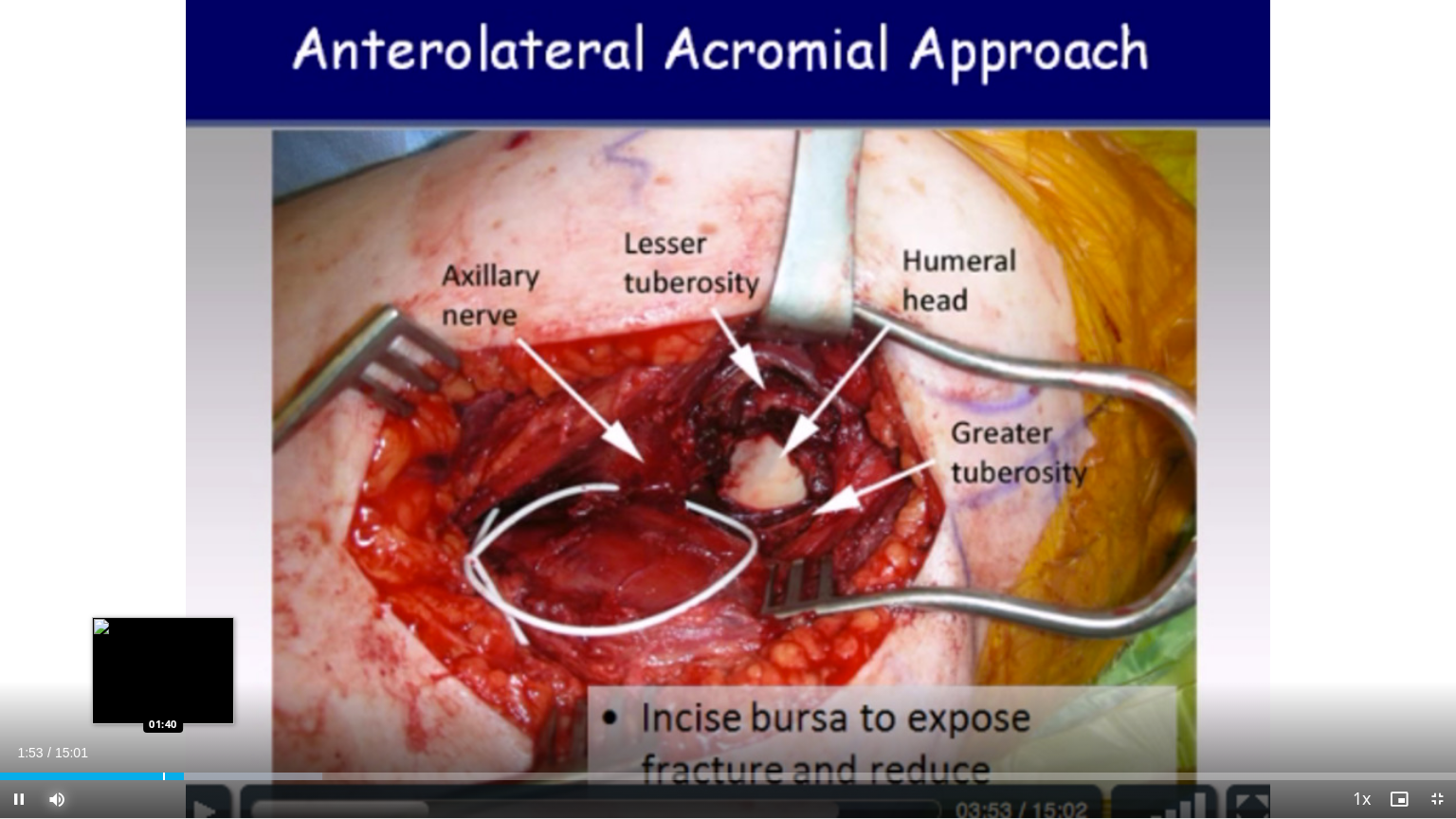 click on "Loaded :  22.14% 01:54 01:40" at bounding box center (728, 771) 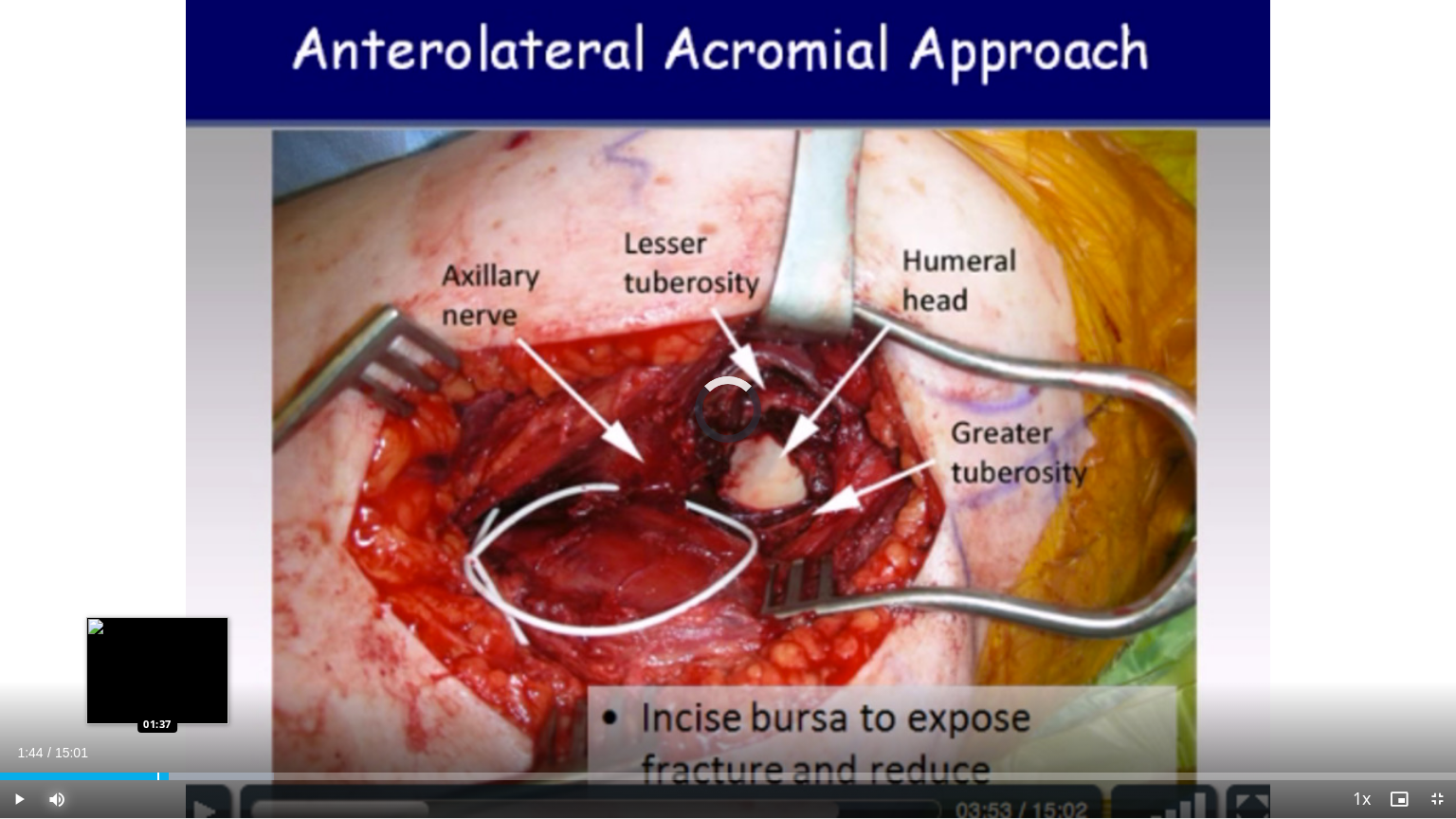 click on "01:44" at bounding box center [84, 776] 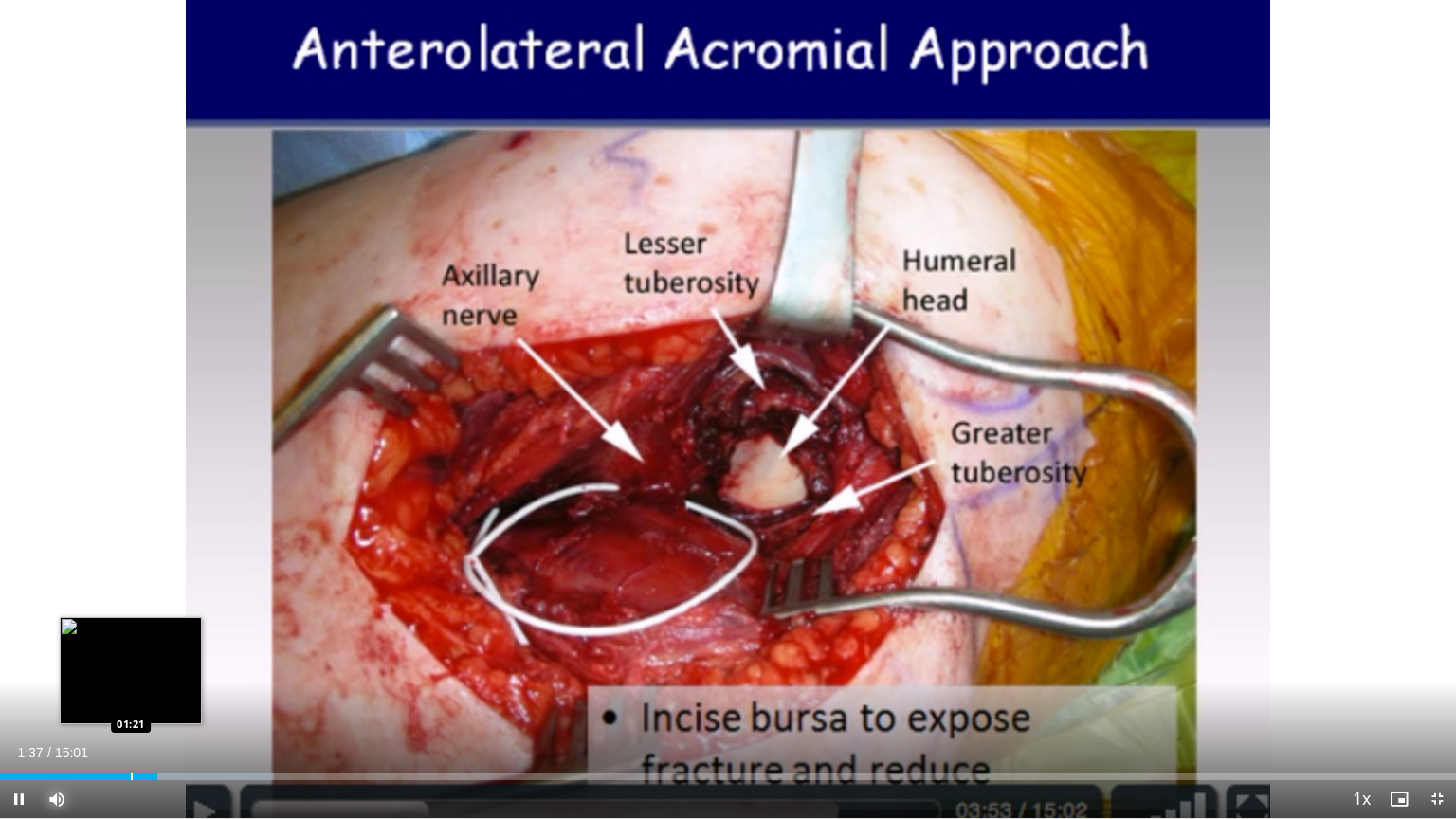 click at bounding box center (132, 776) 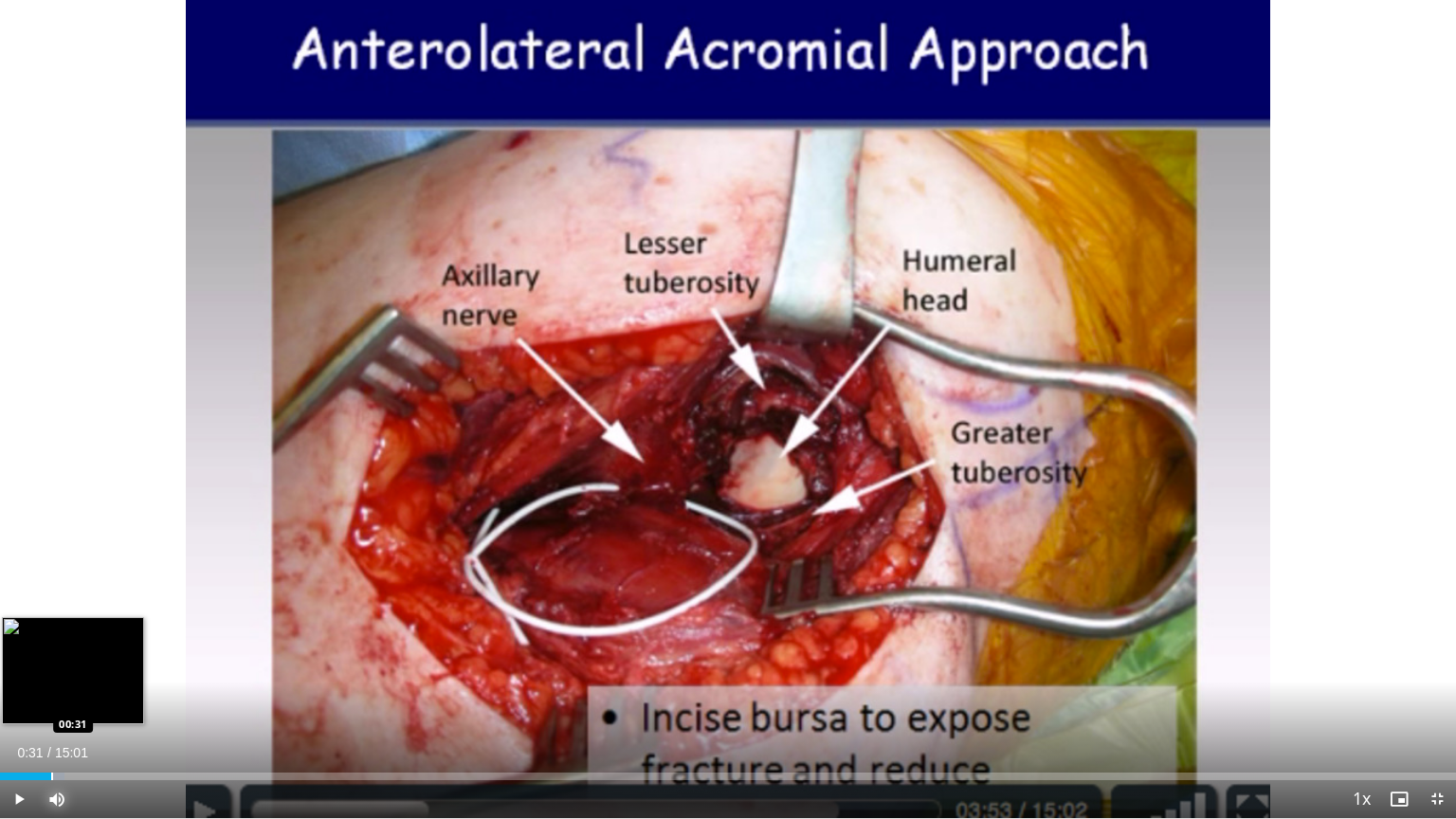 click at bounding box center (52, 776) 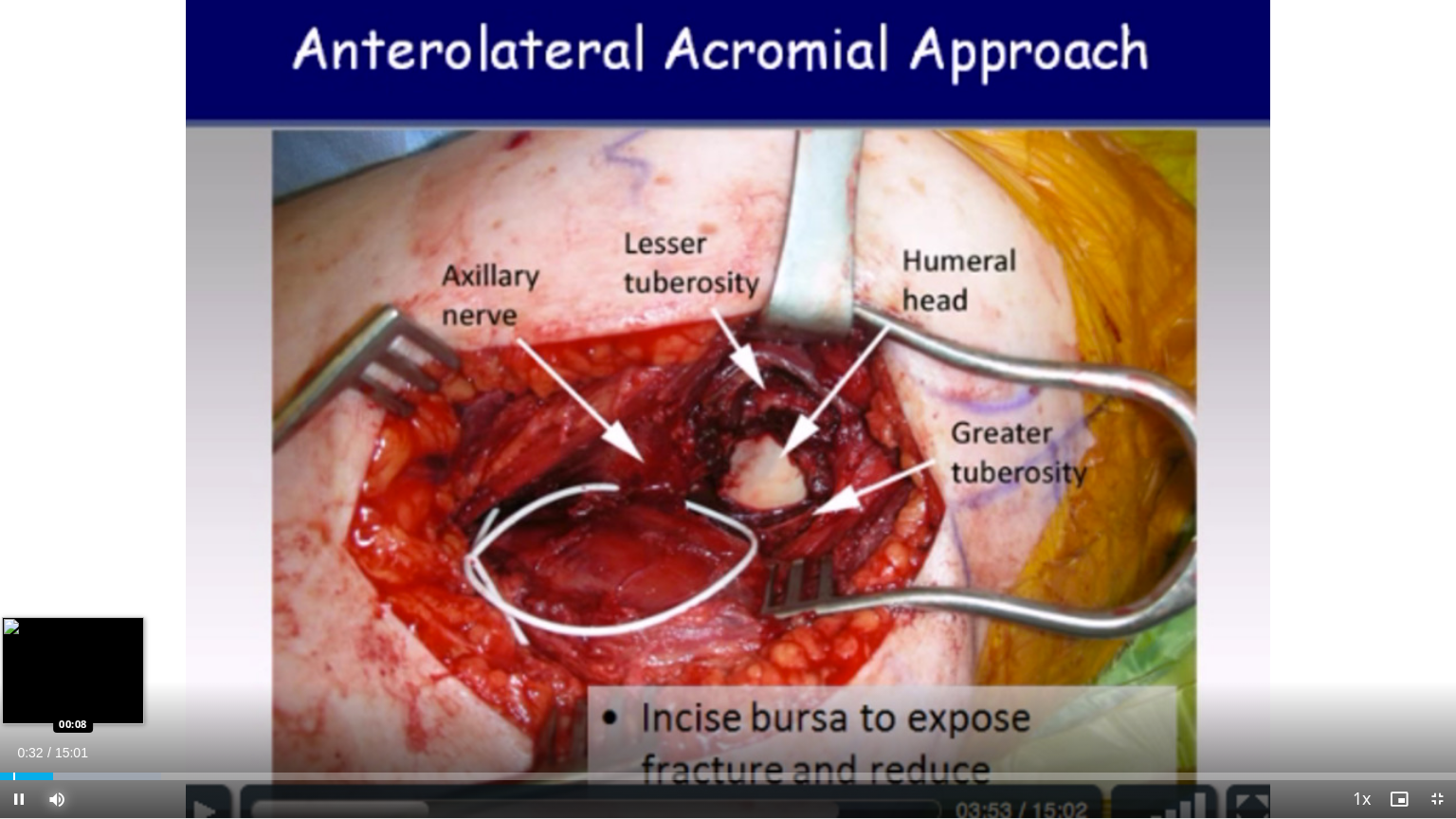 click at bounding box center [14, 776] 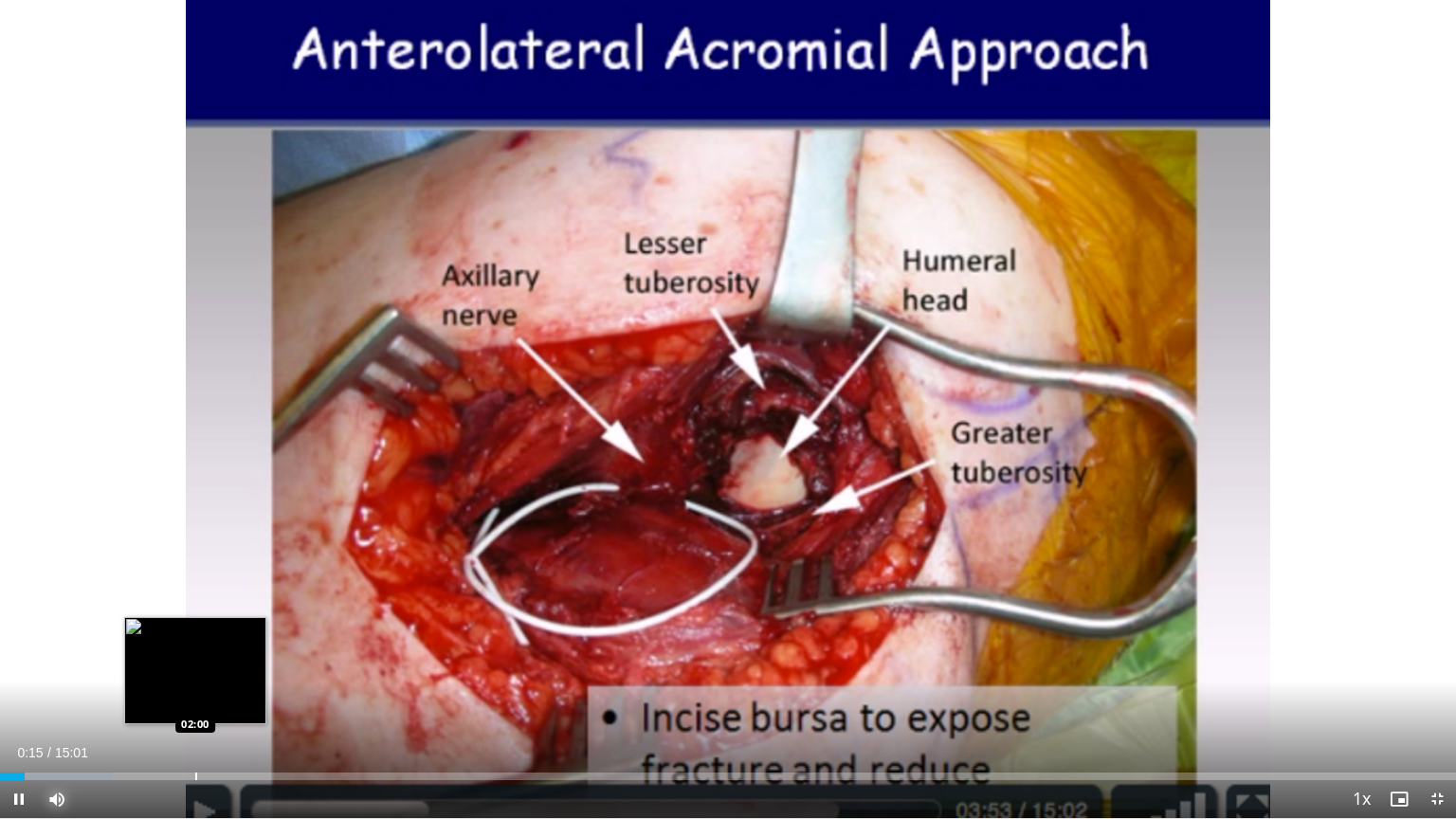 click at bounding box center [196, 776] 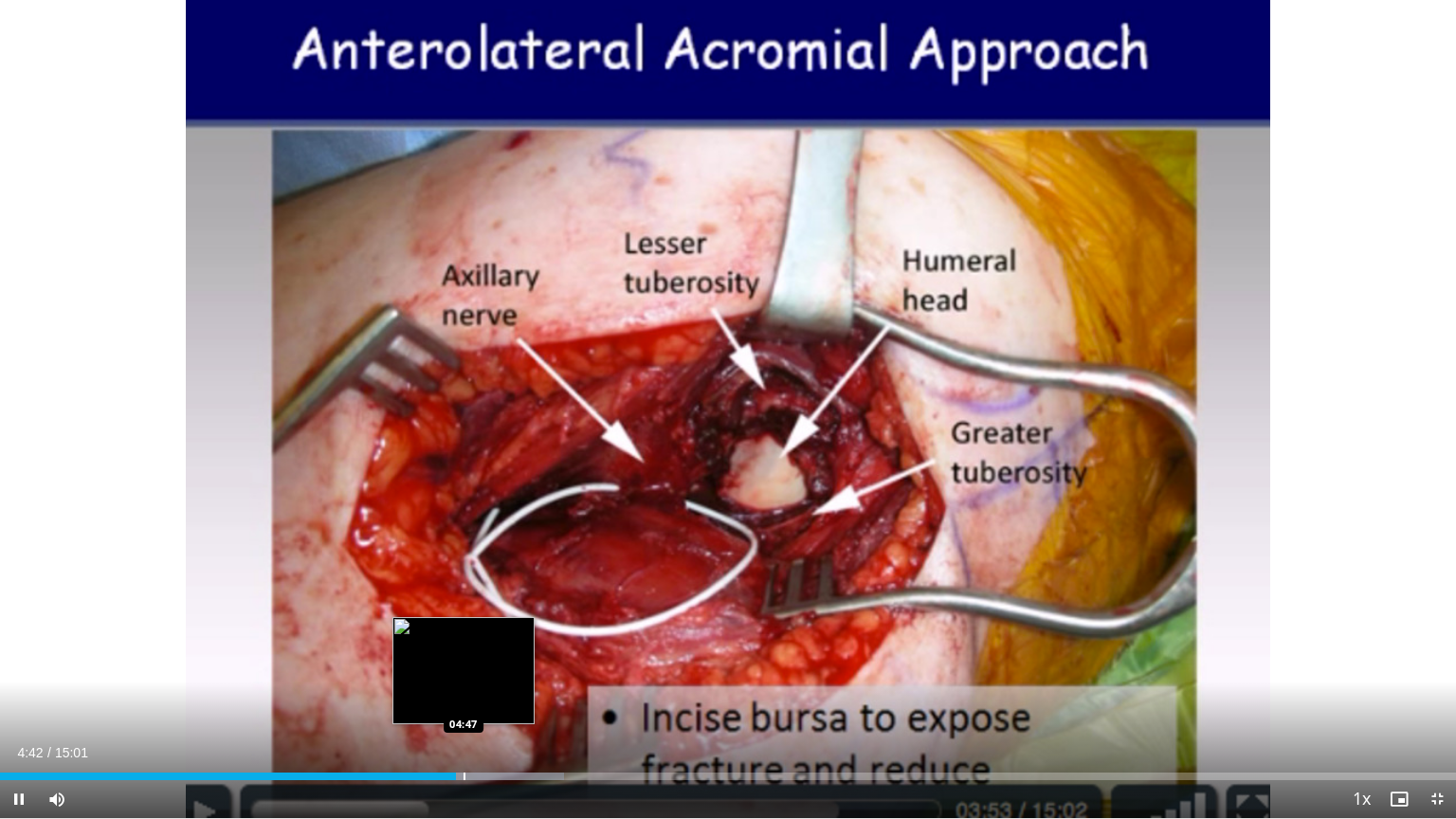 click on "**********" at bounding box center [728, 410] 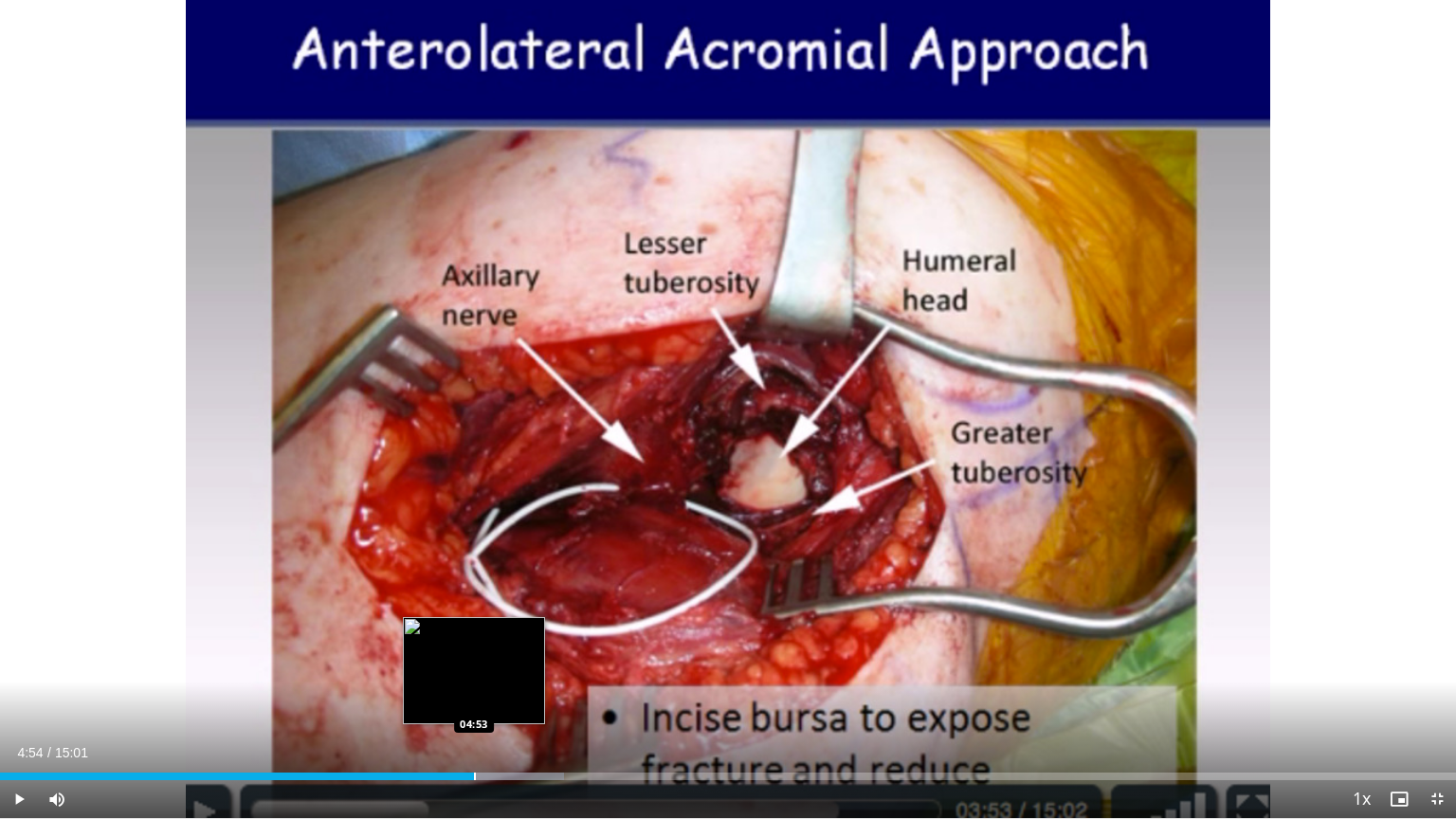 click at bounding box center (475, 776) 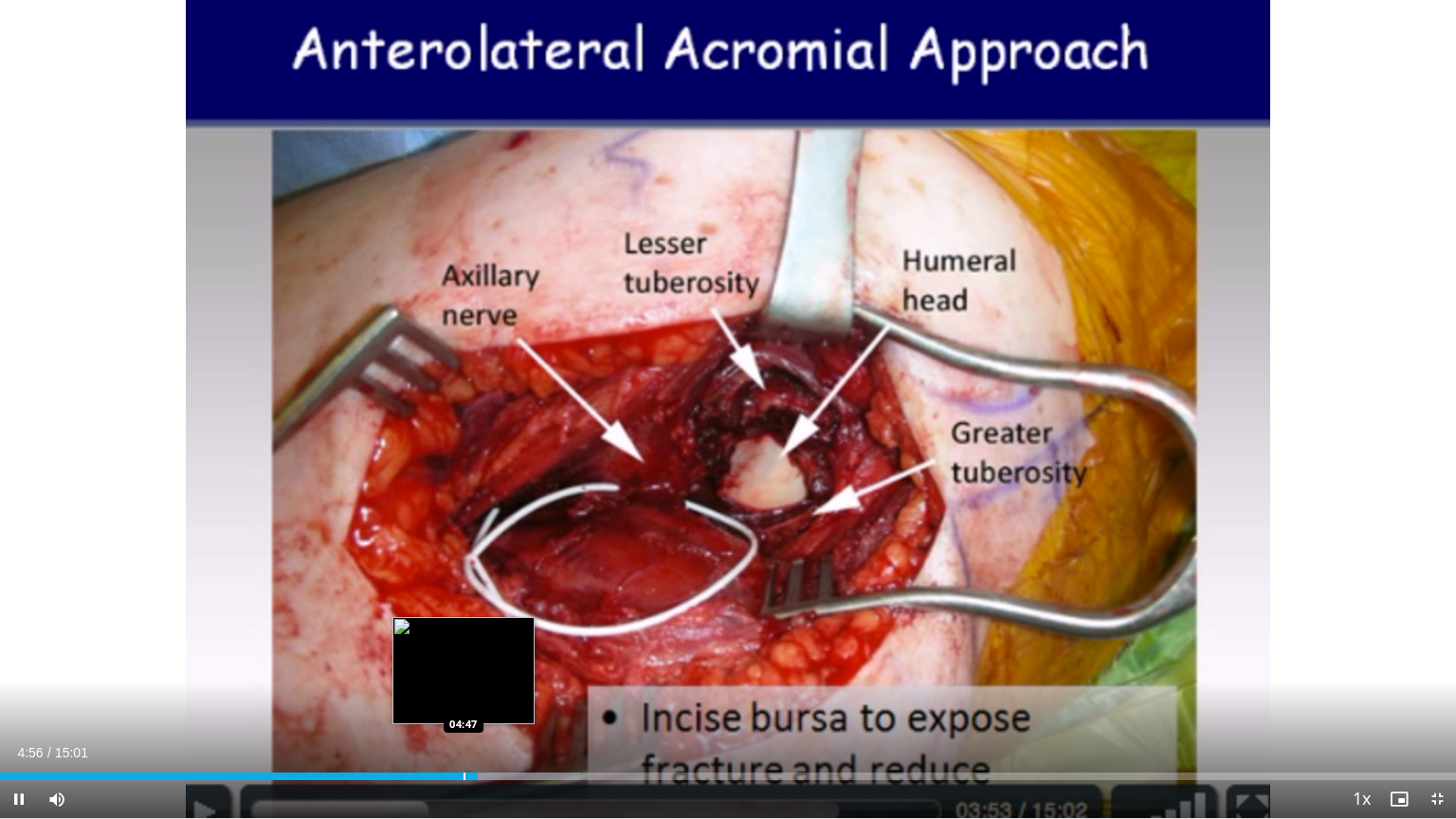 click at bounding box center (464, 776) 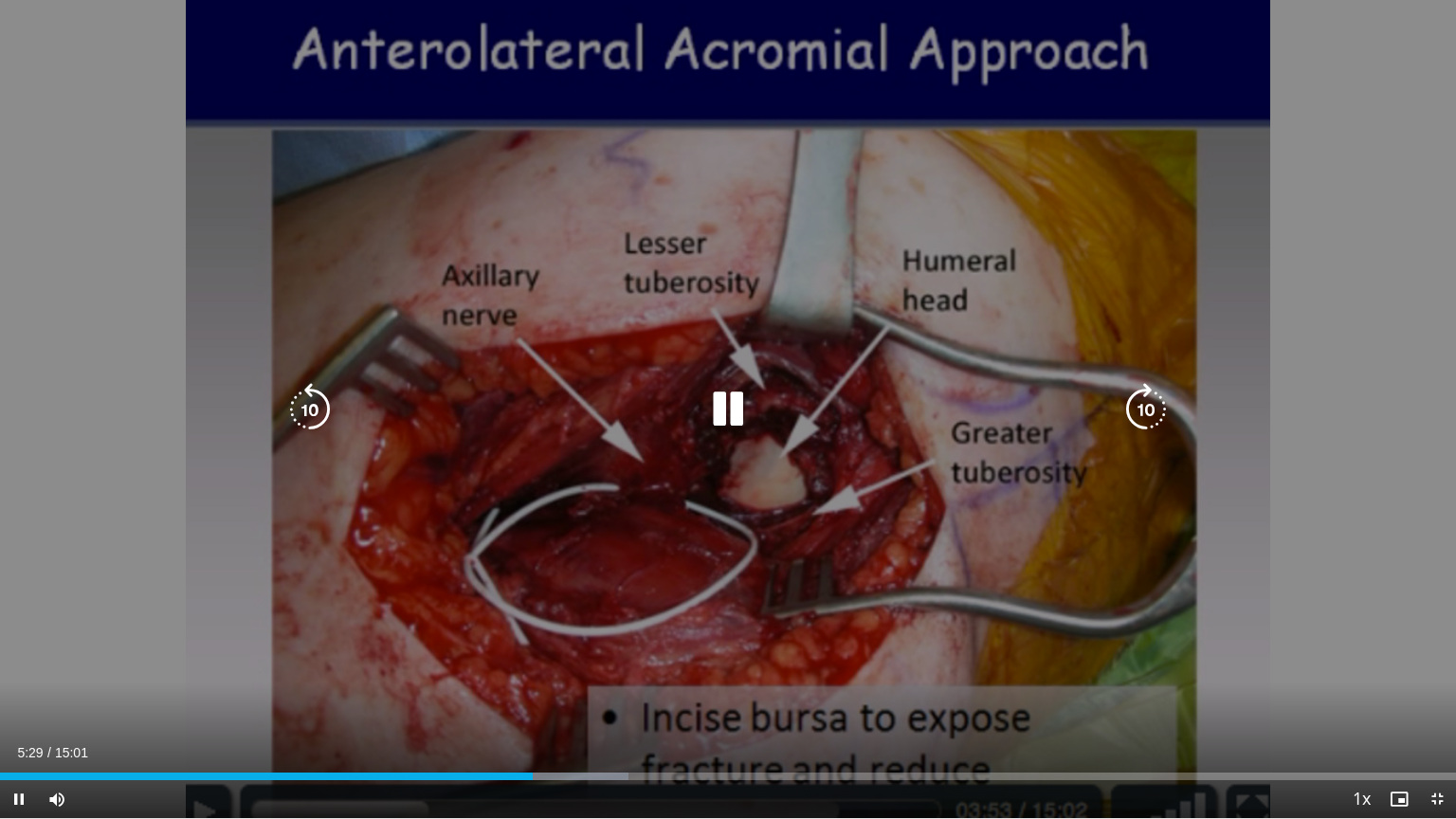 click at bounding box center (1146, 410) 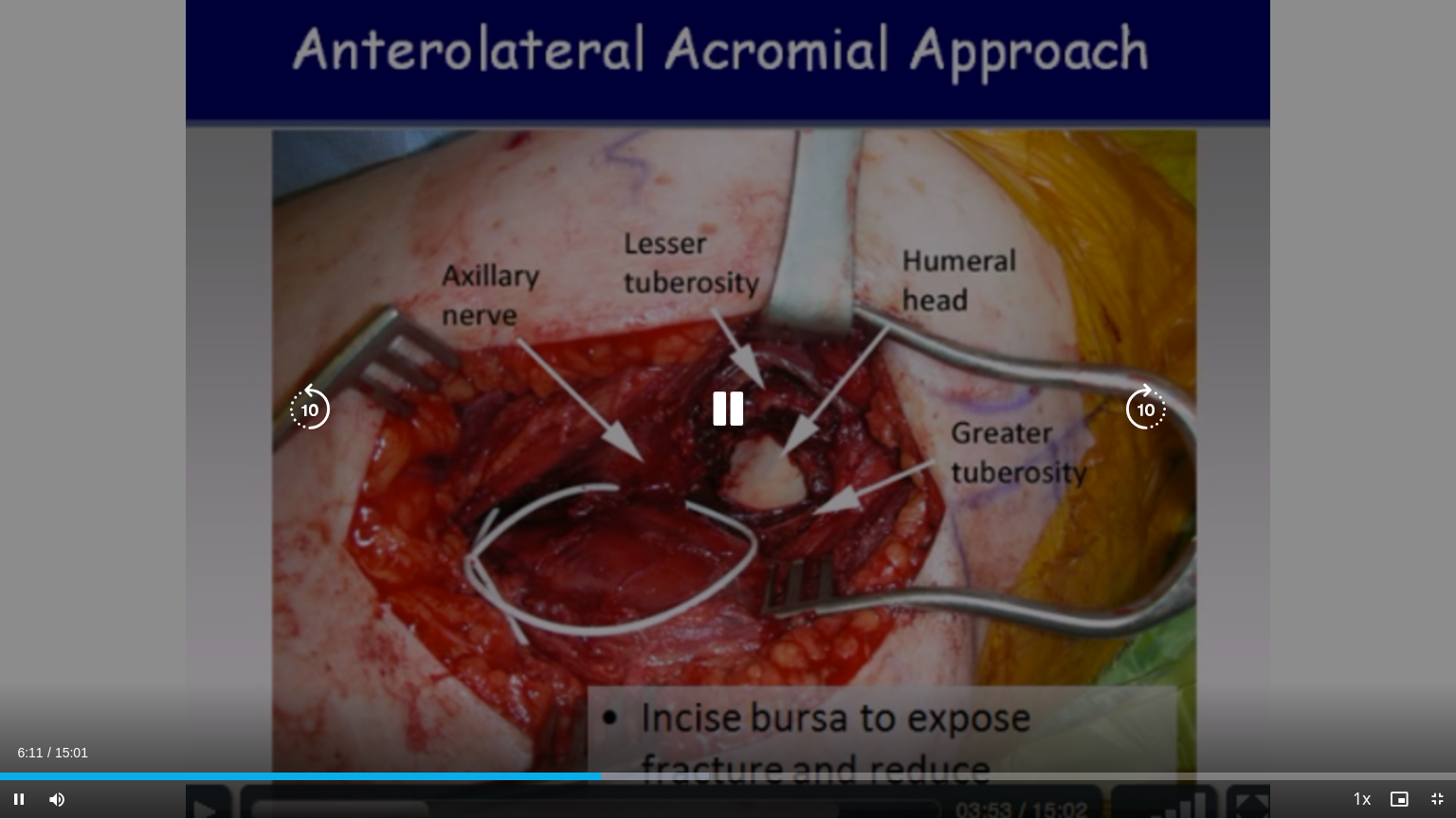 click at bounding box center (1146, 410) 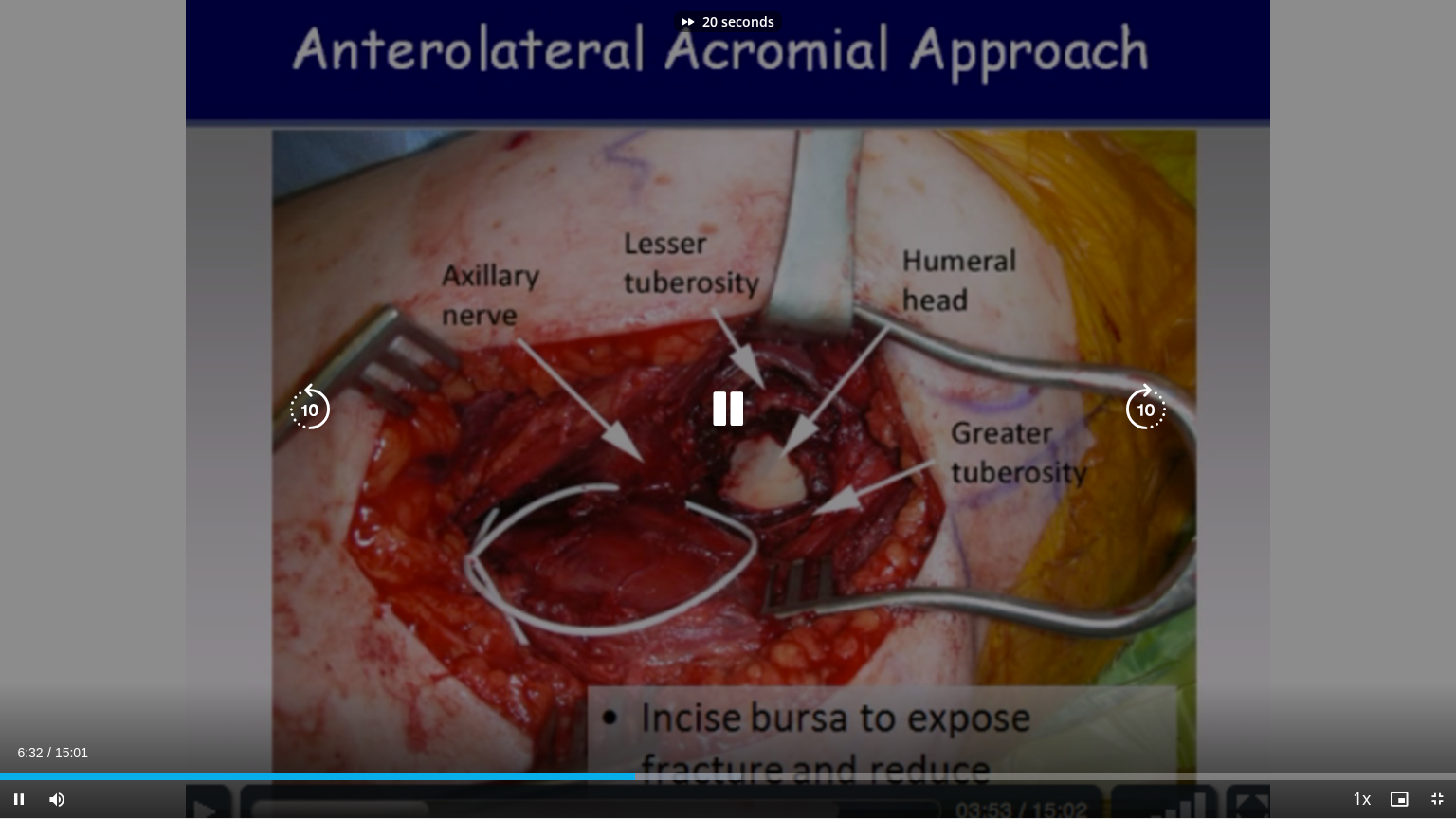 click at bounding box center [1146, 410] 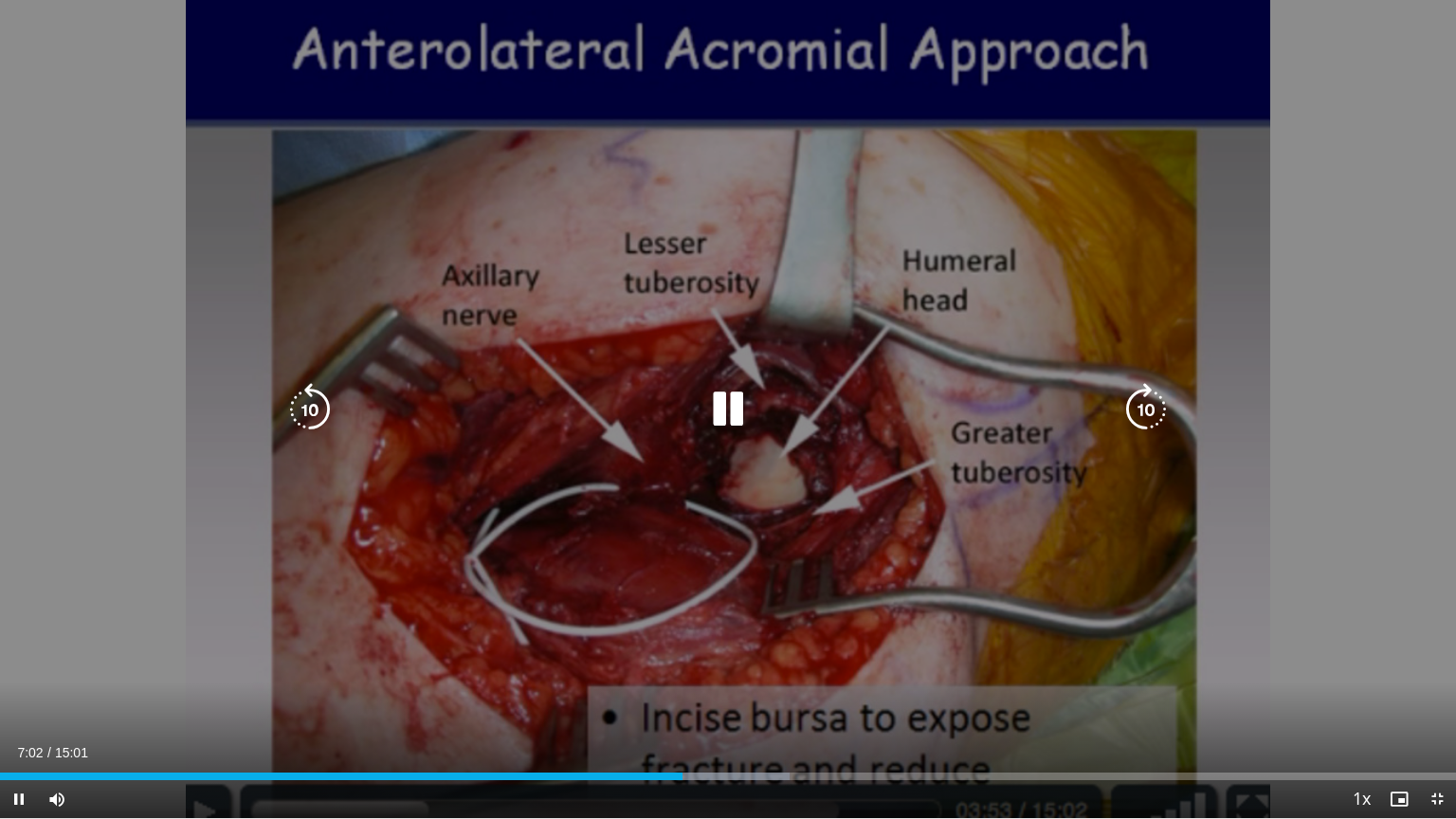 click on "30 seconds
Tap to unmute" at bounding box center [728, 409] 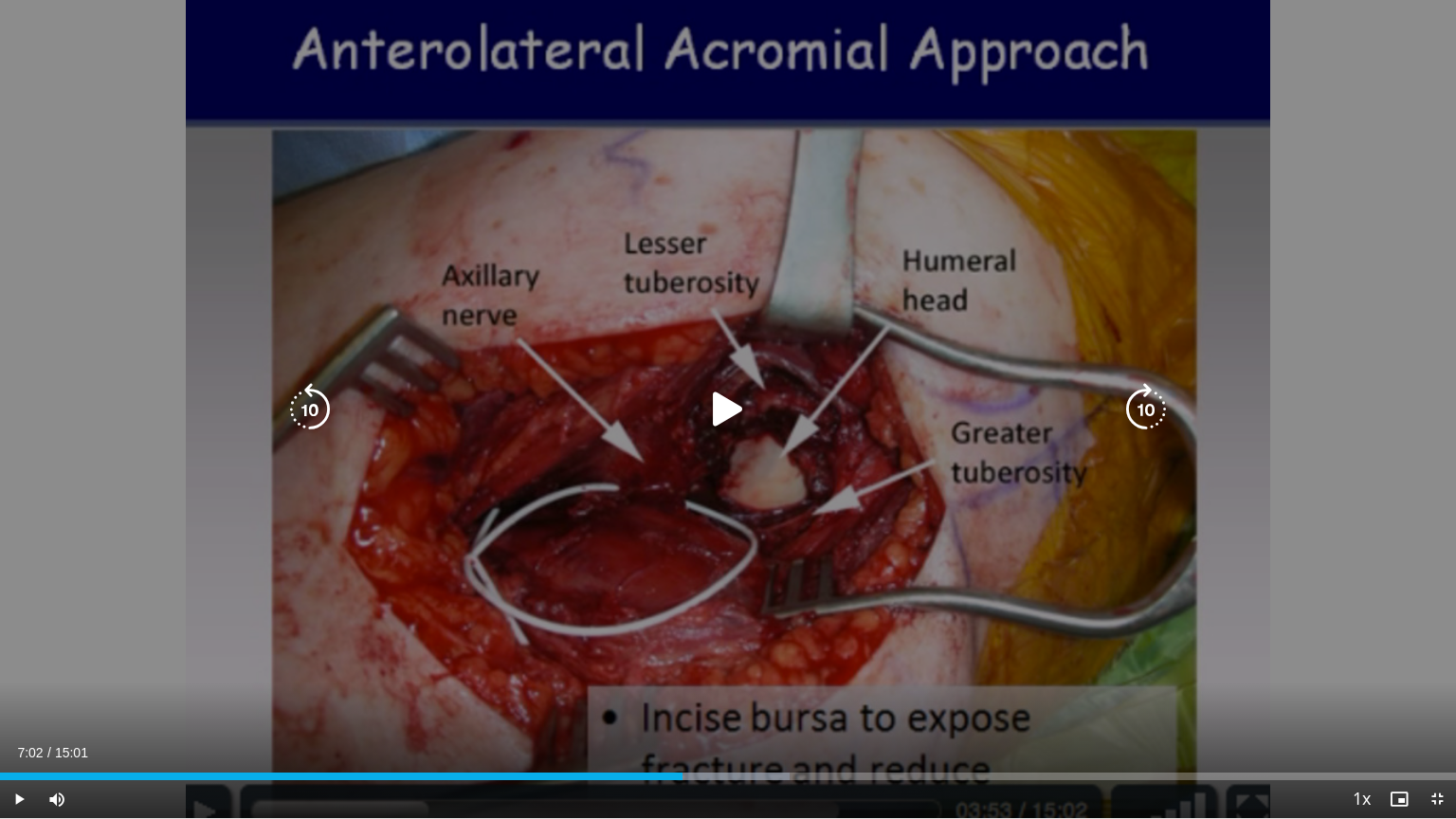 click at bounding box center (728, 410) 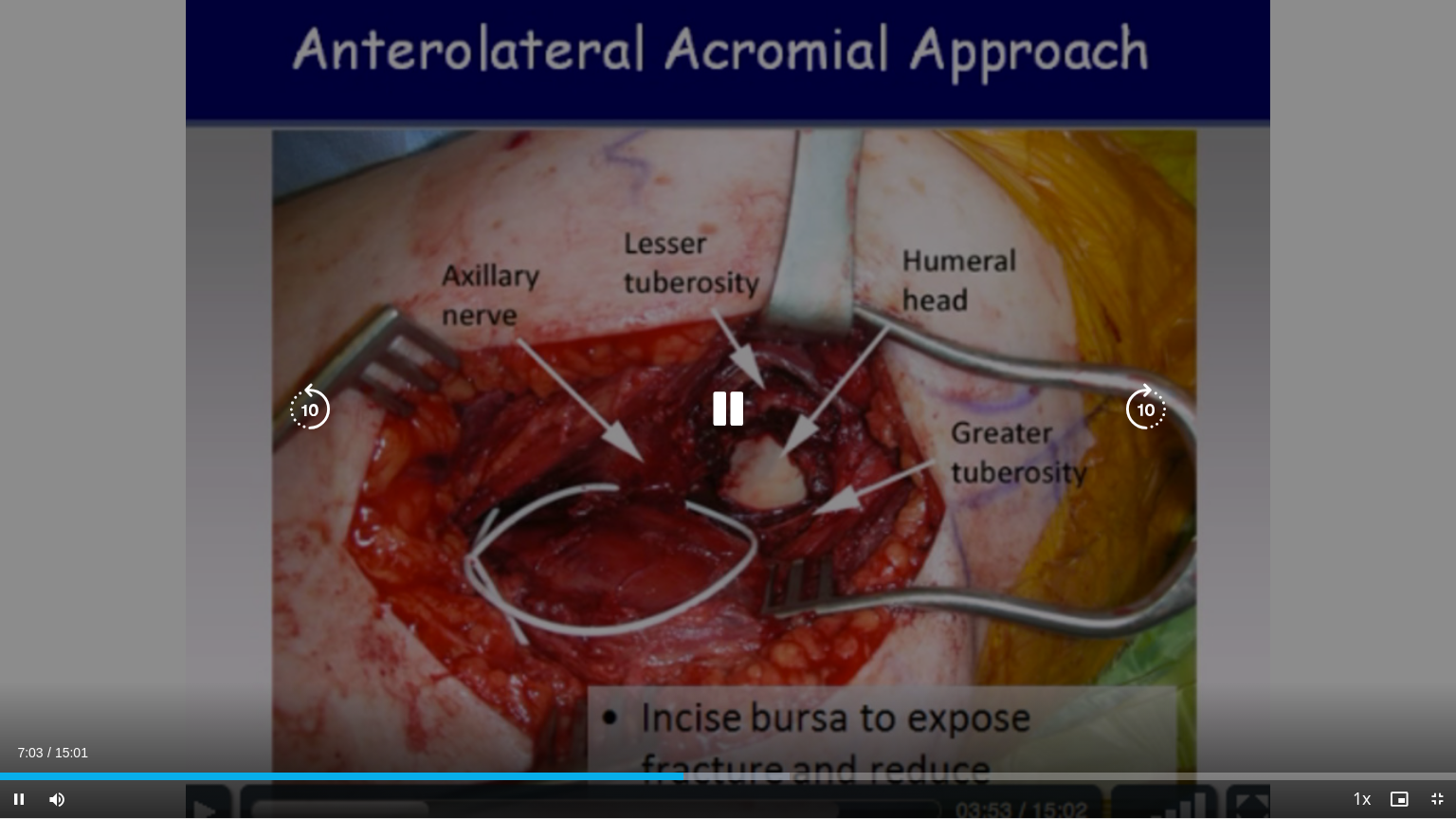 click at bounding box center (1146, 410) 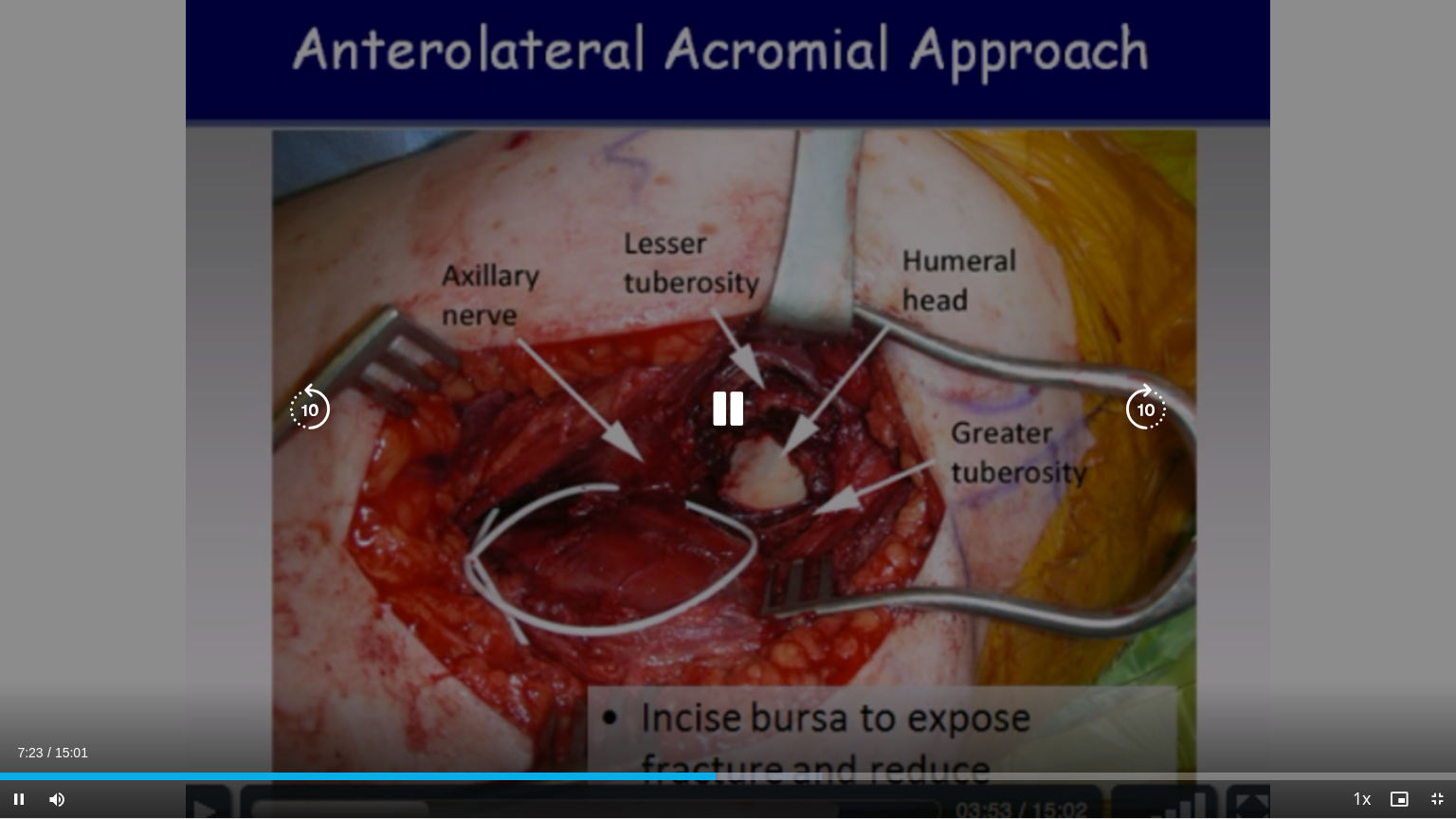 click at bounding box center [1146, 410] 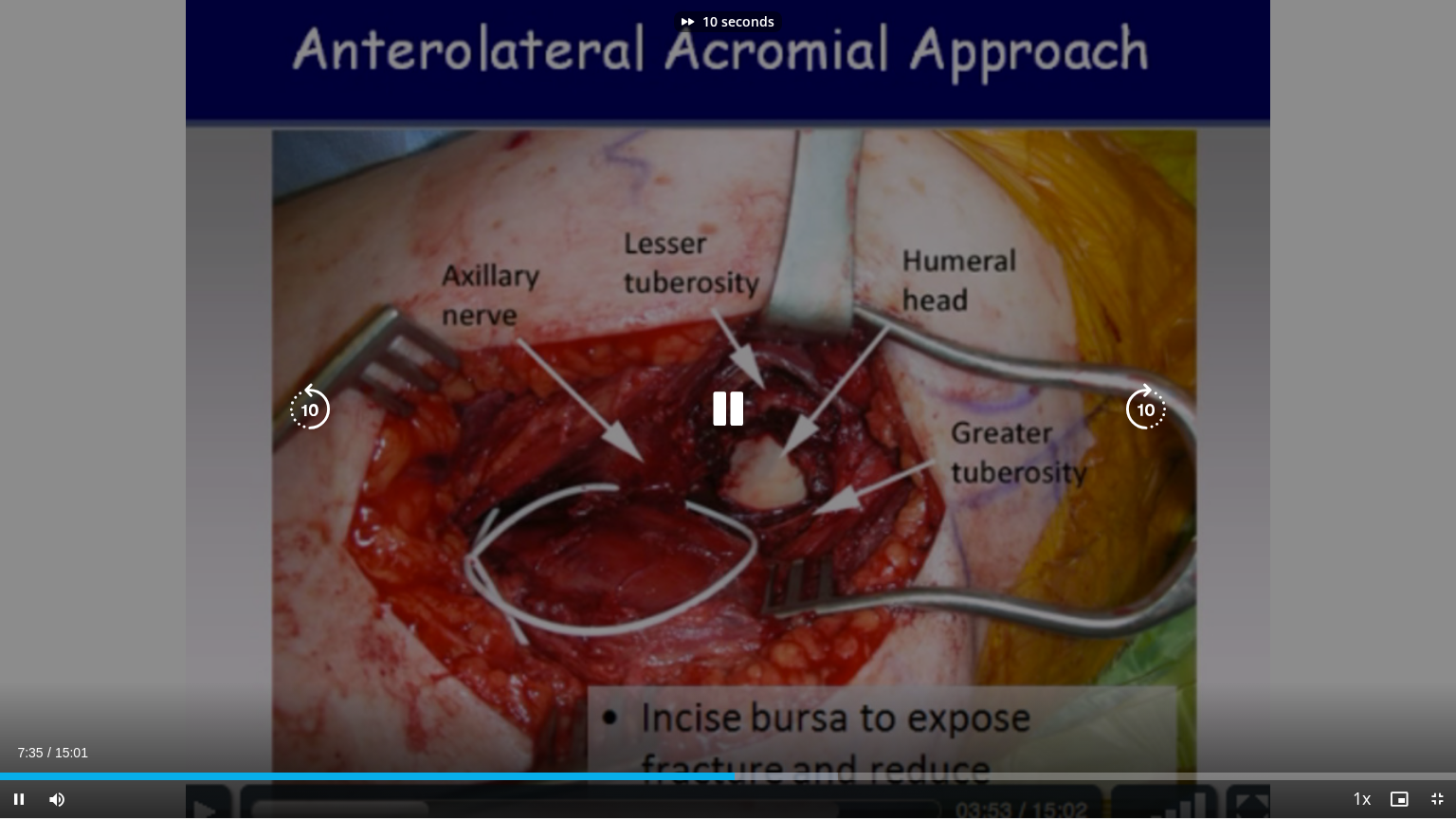 click at bounding box center [1146, 410] 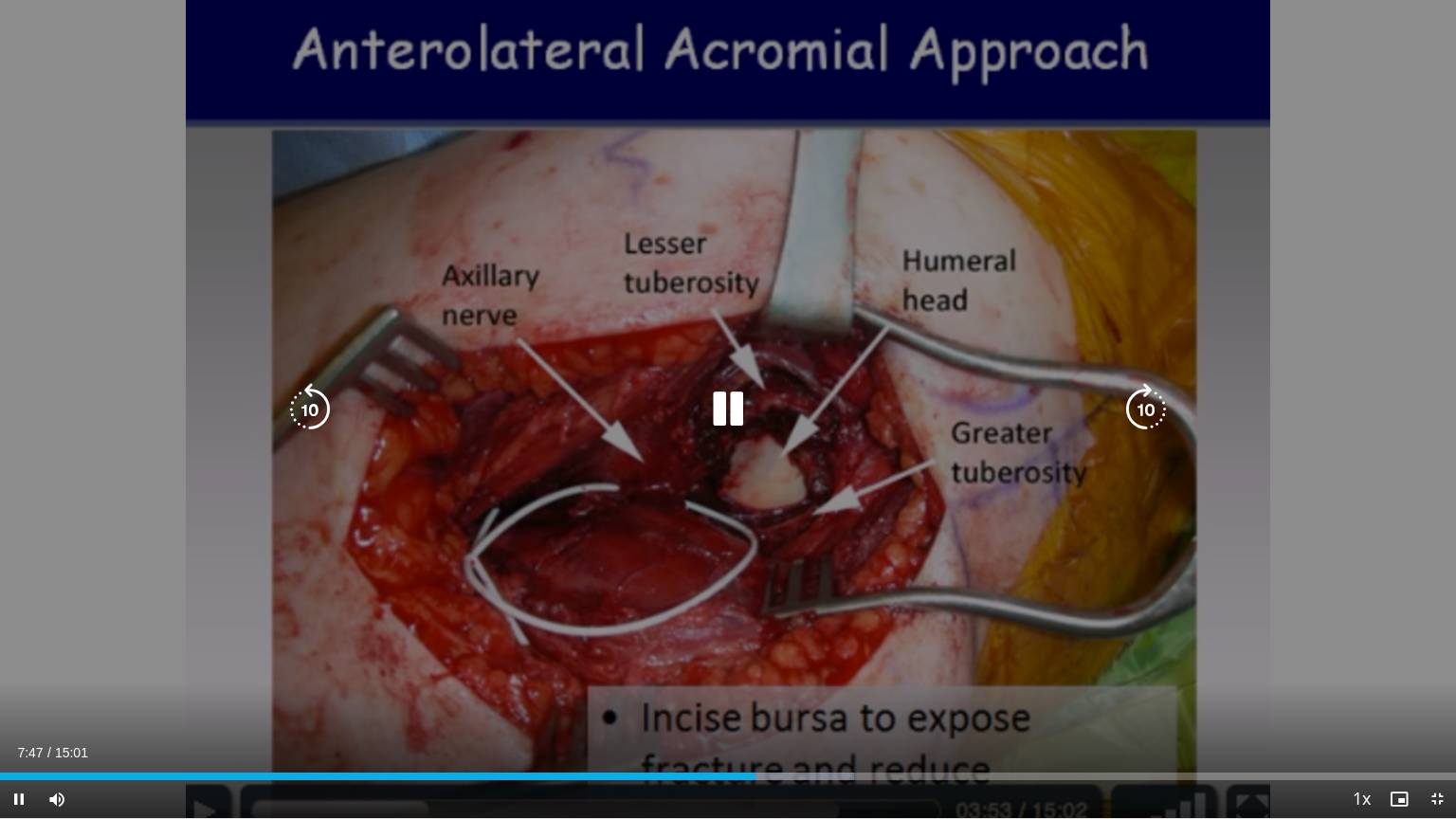 click at bounding box center (1146, 410) 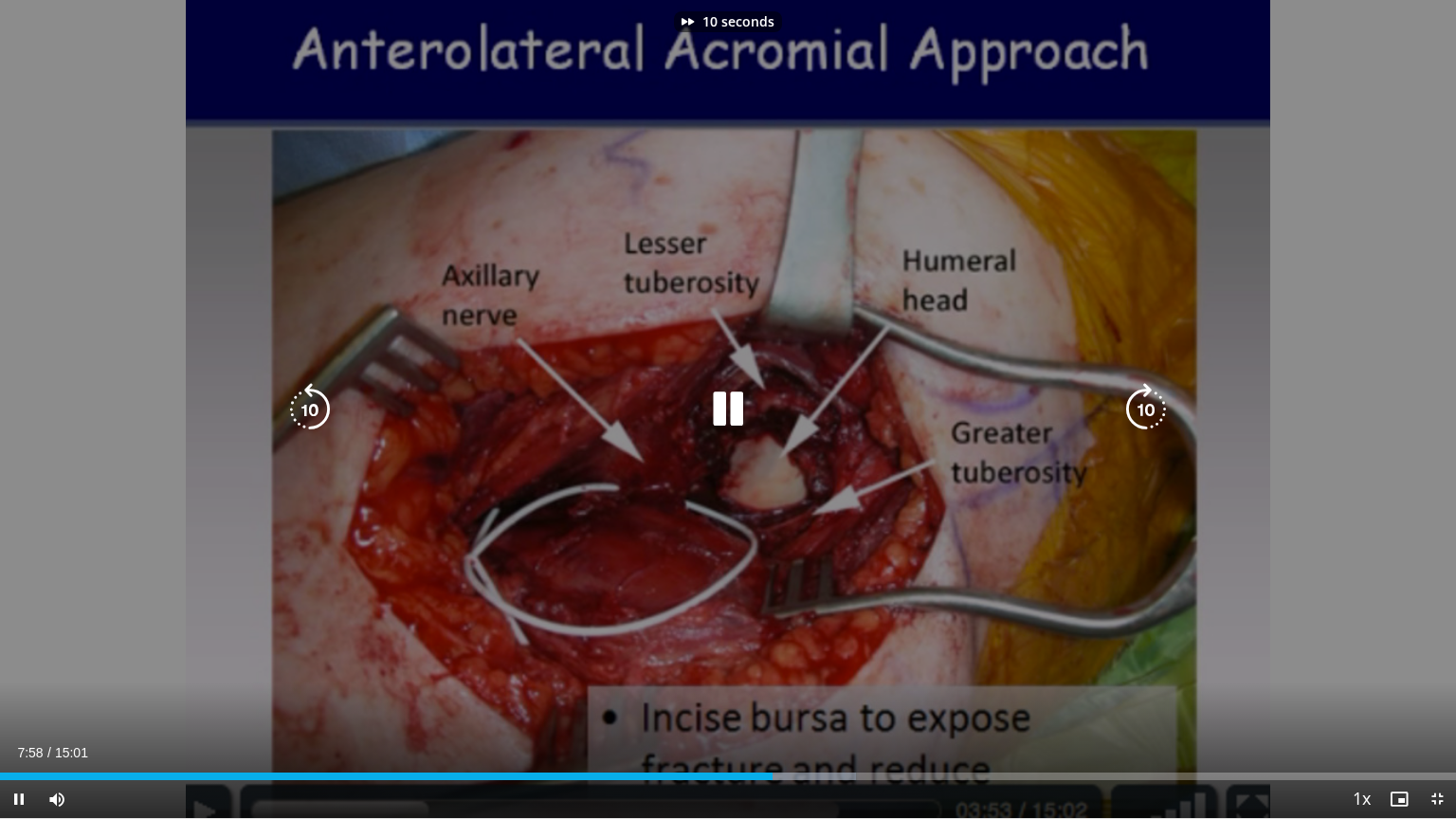 click at bounding box center (1146, 410) 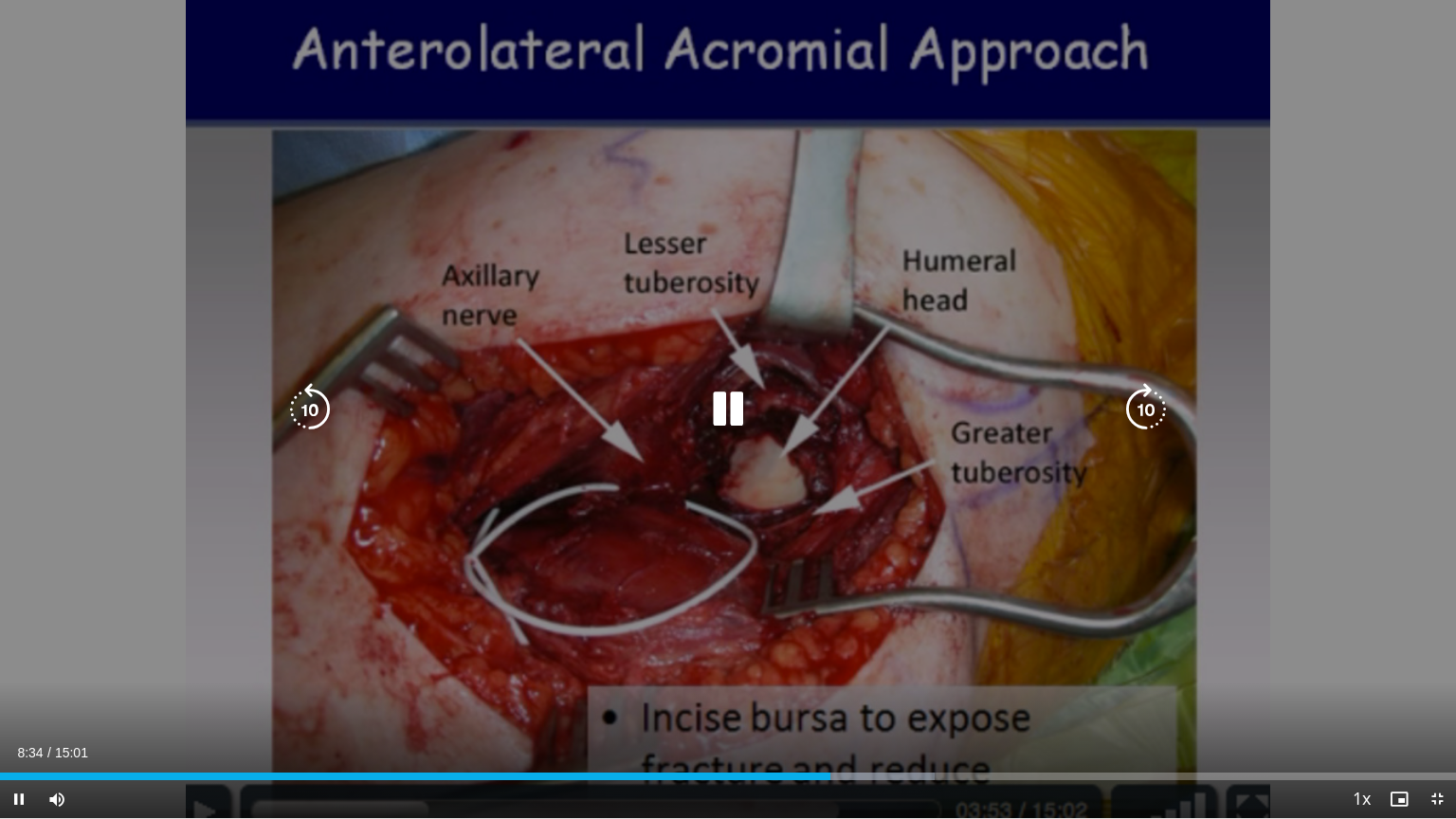 click at bounding box center [1146, 410] 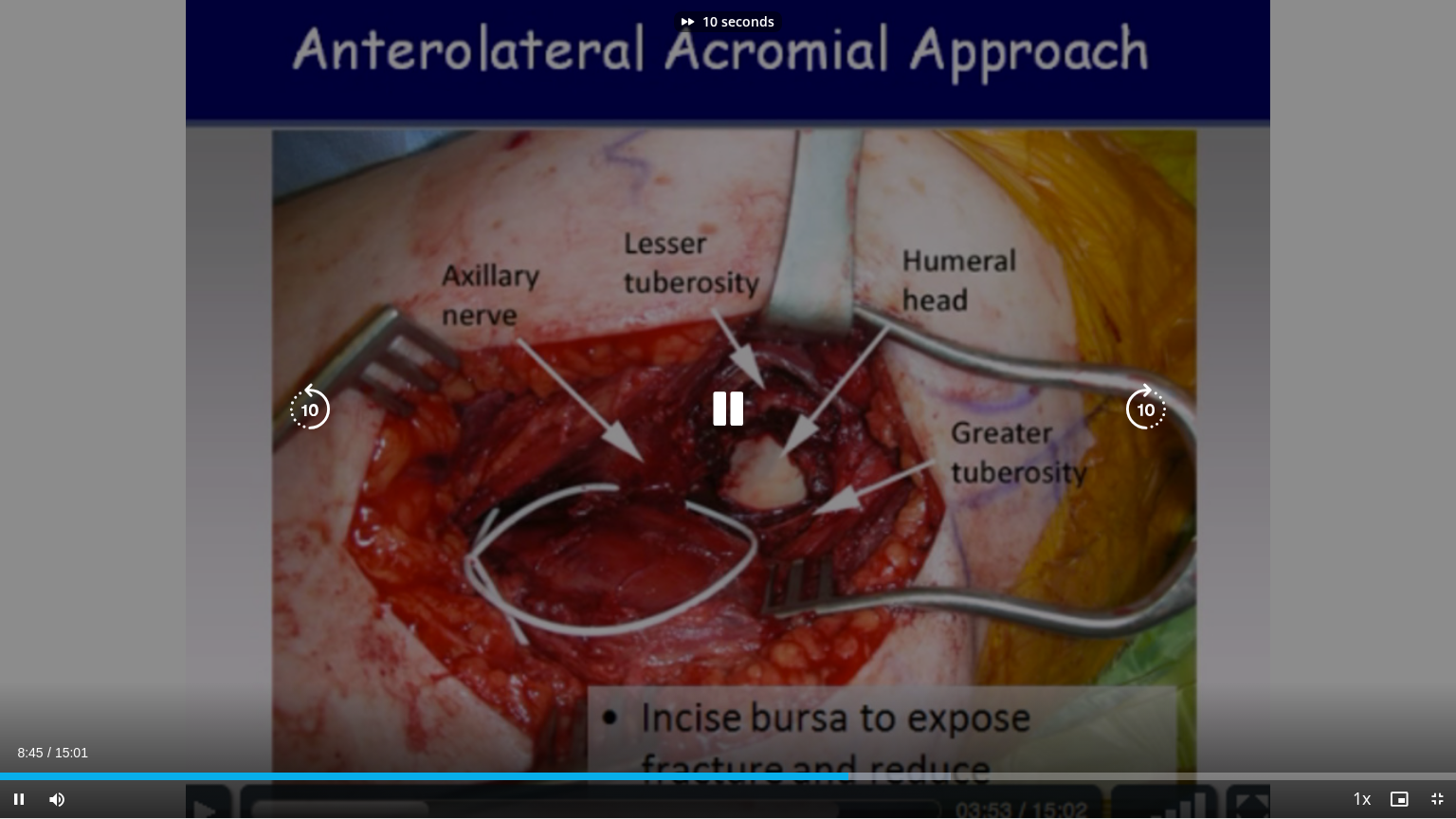 click at bounding box center (1146, 410) 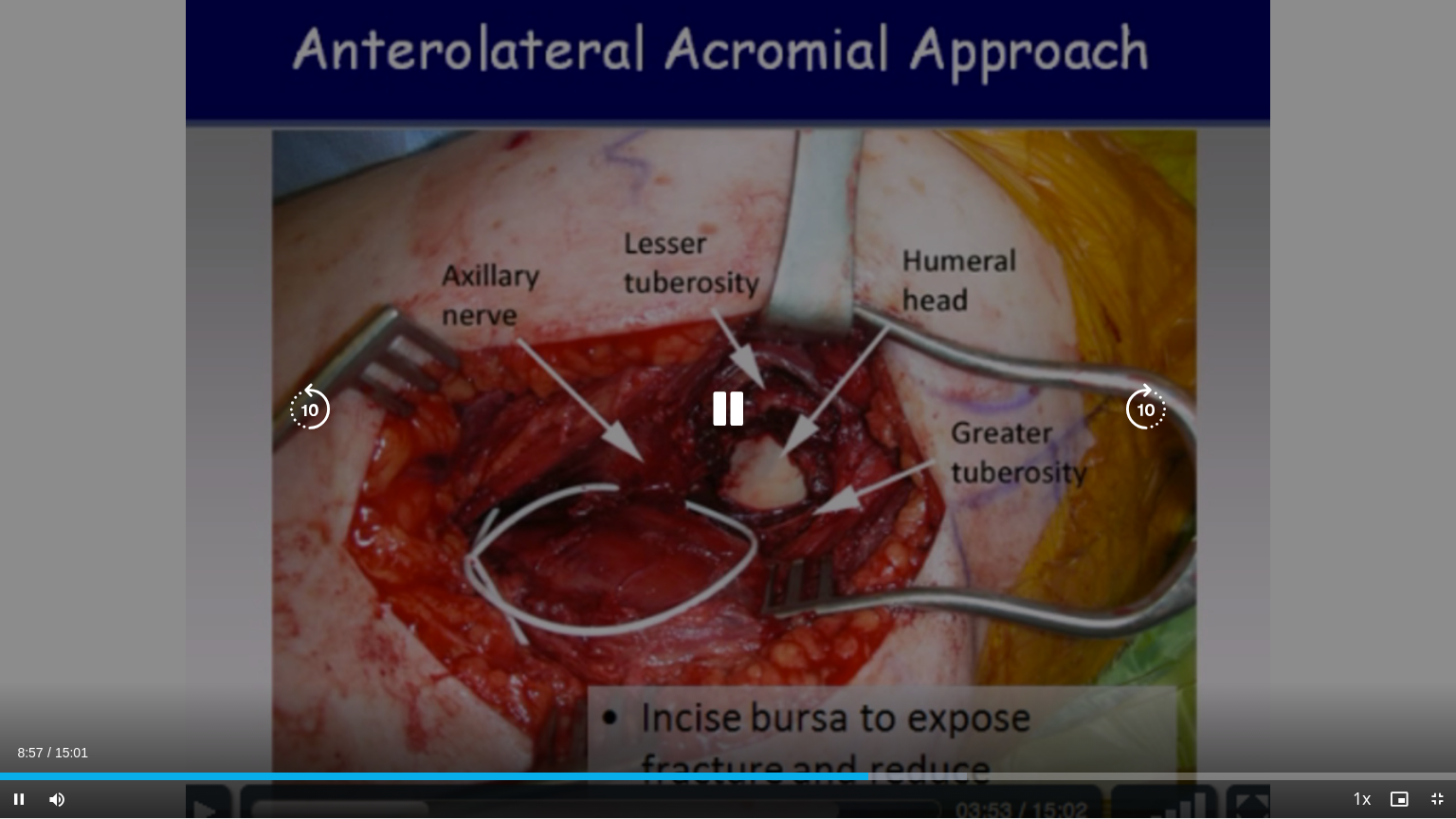 click at bounding box center [310, 410] 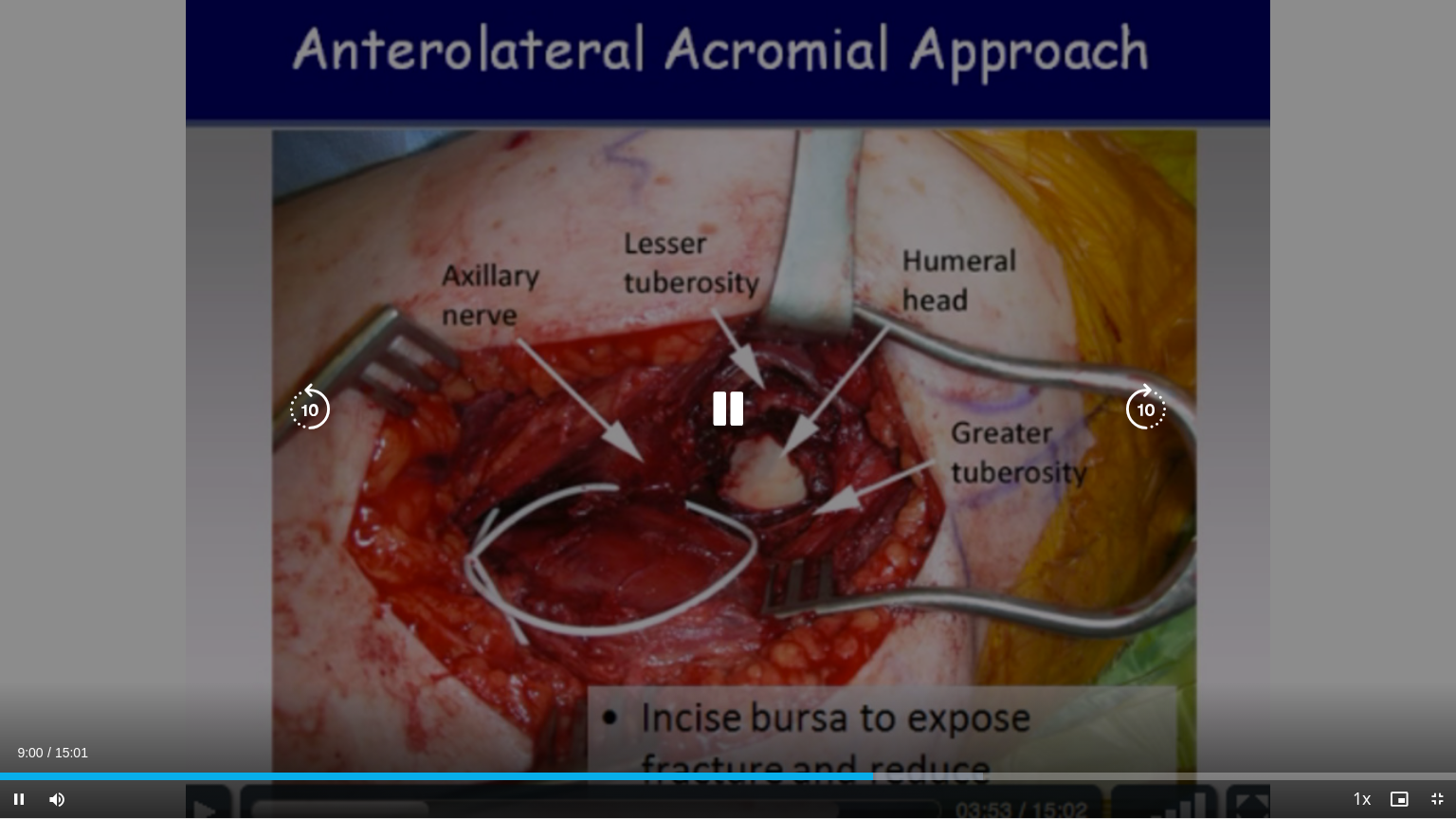 click at bounding box center (1146, 410) 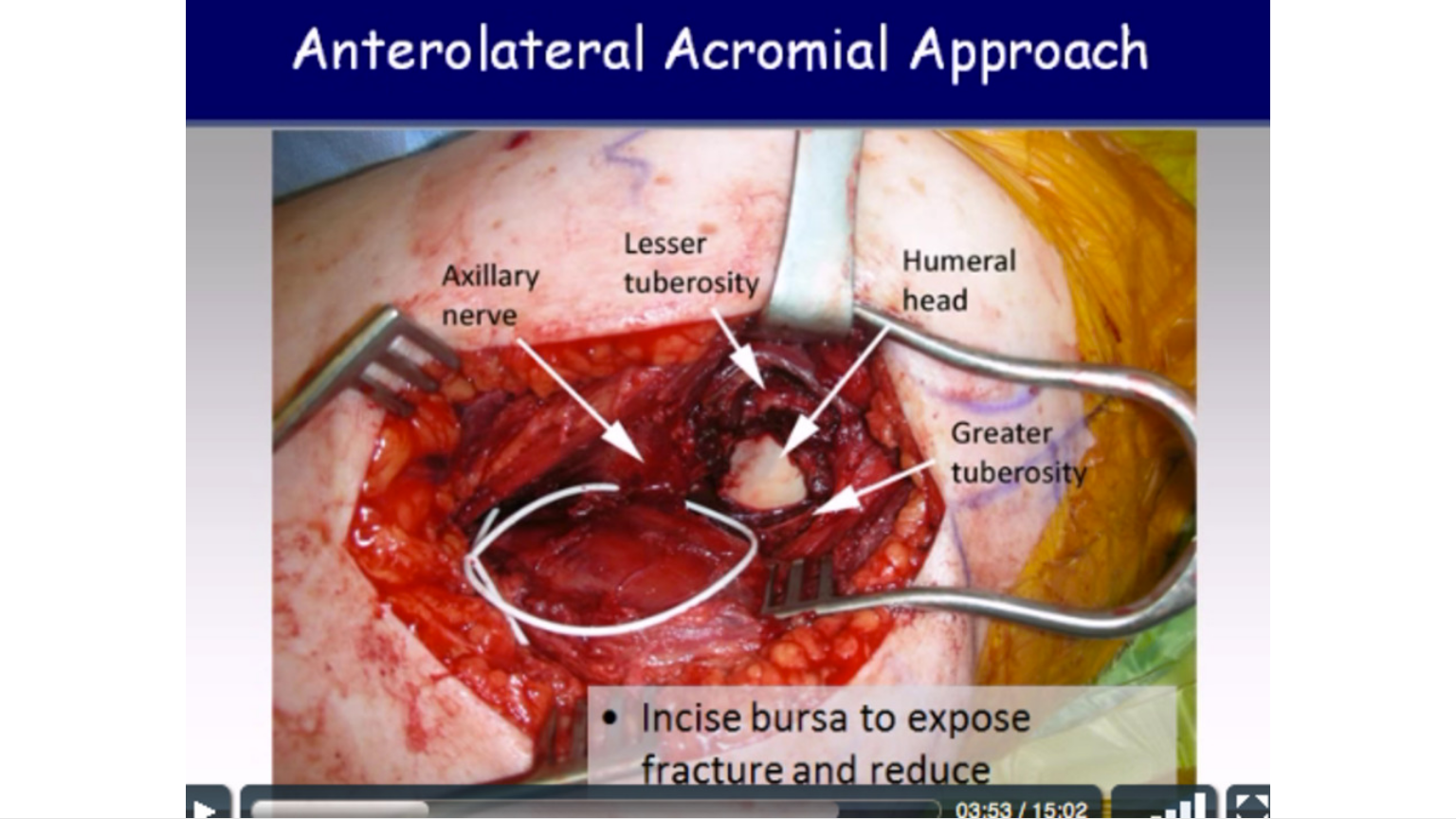 click on "10 seconds
Tap to unmute" at bounding box center (728, 409) 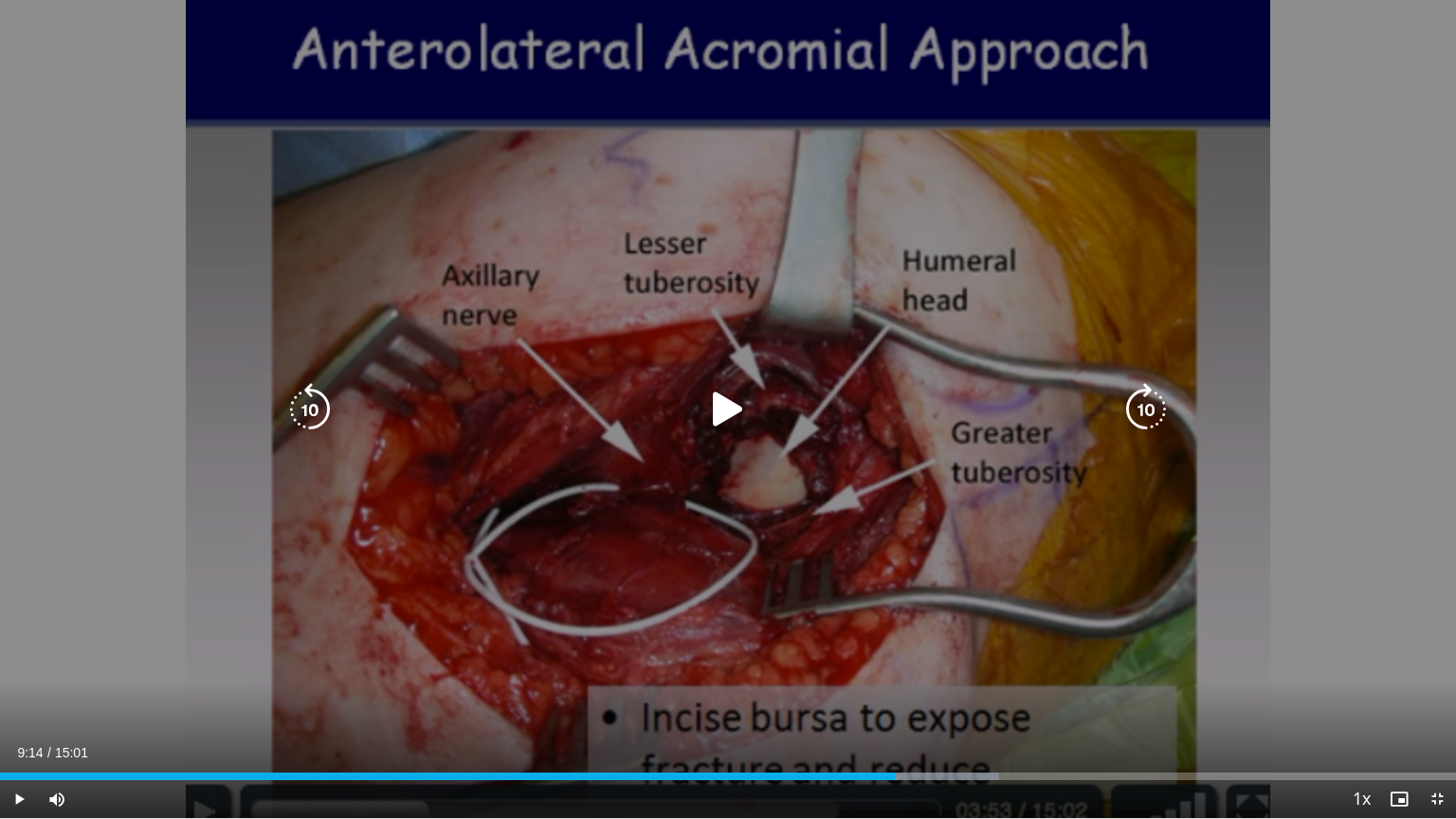 click at bounding box center [1146, 410] 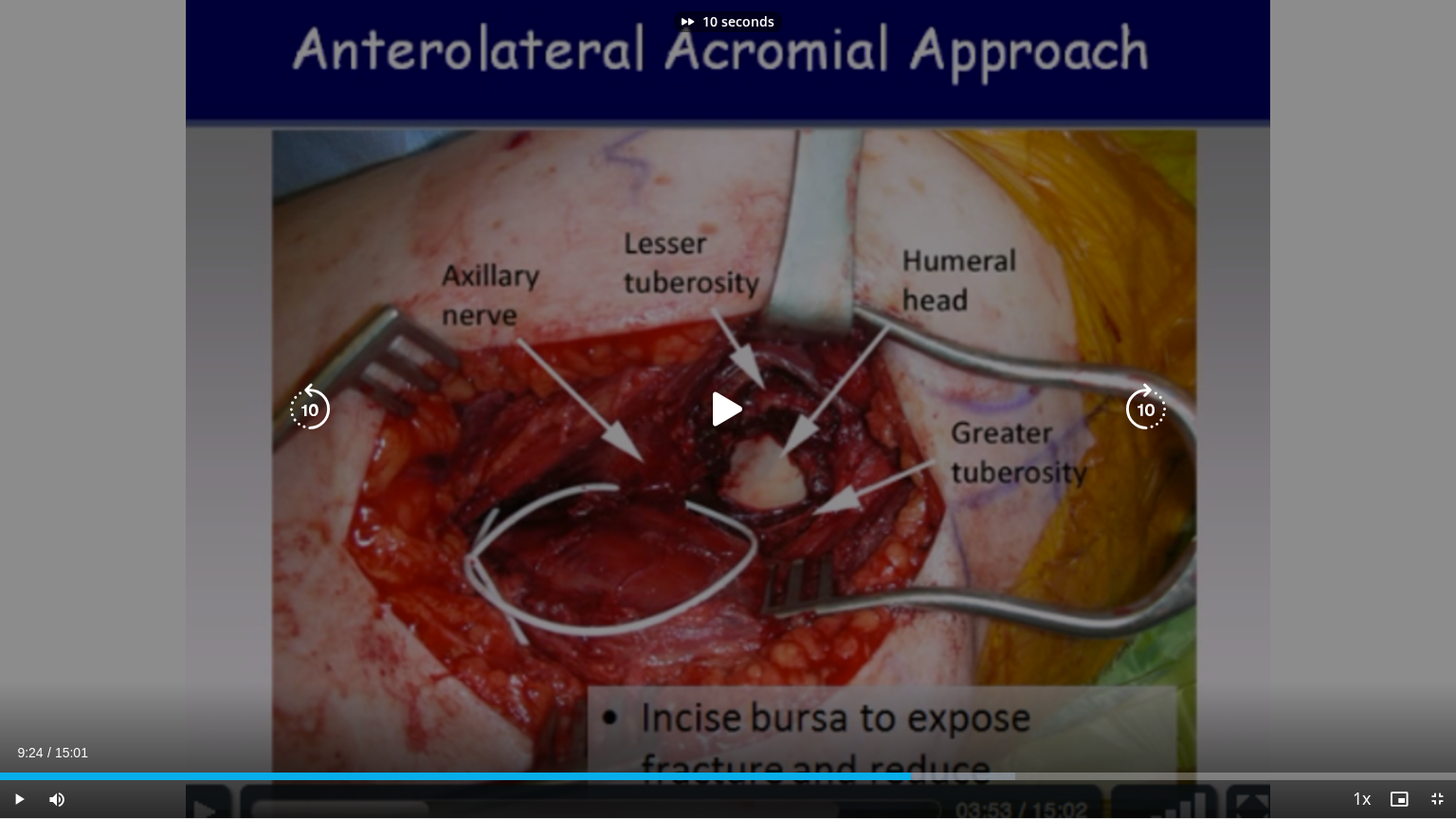 click at bounding box center (728, 410) 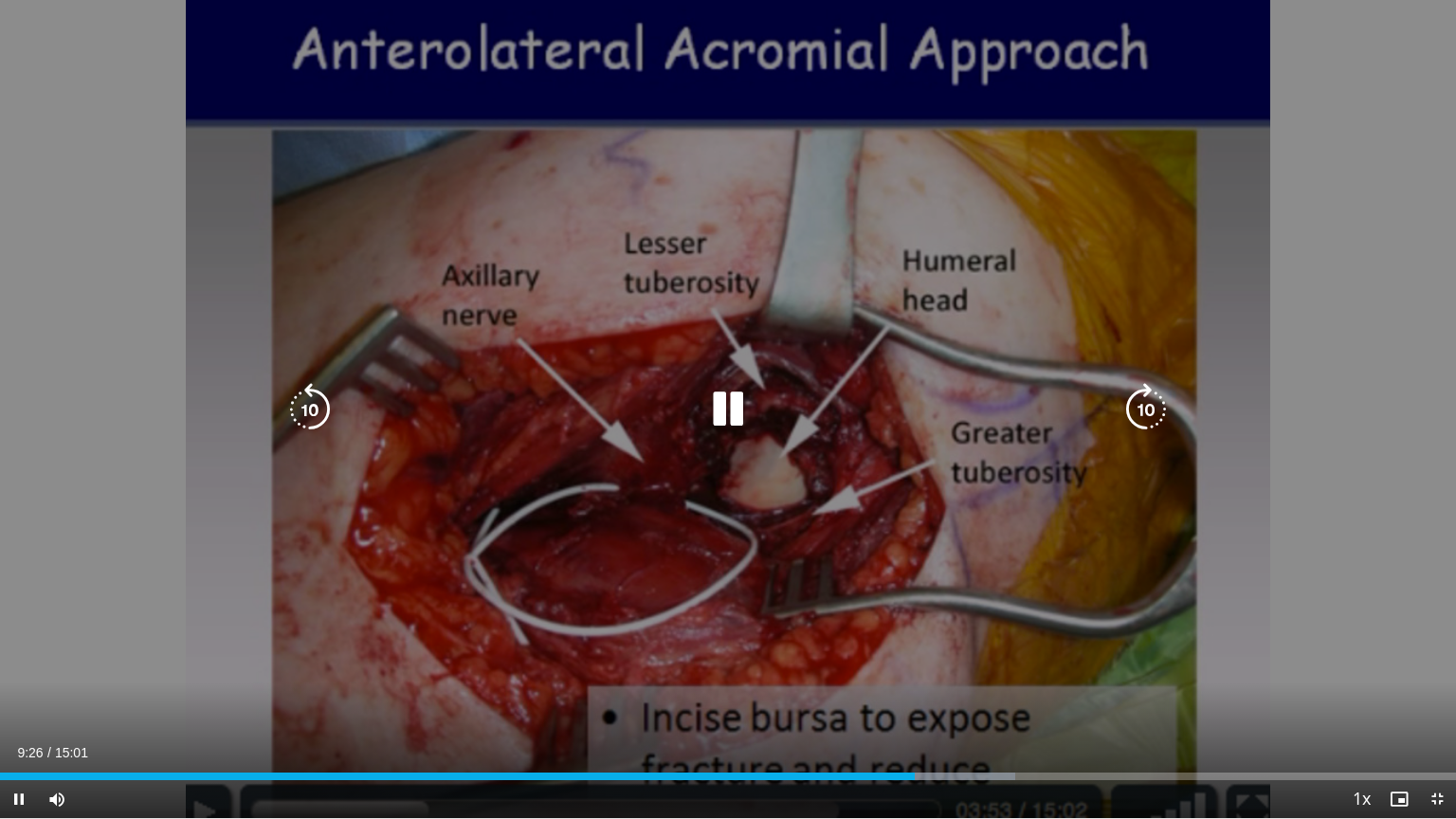 click at bounding box center (310, 410) 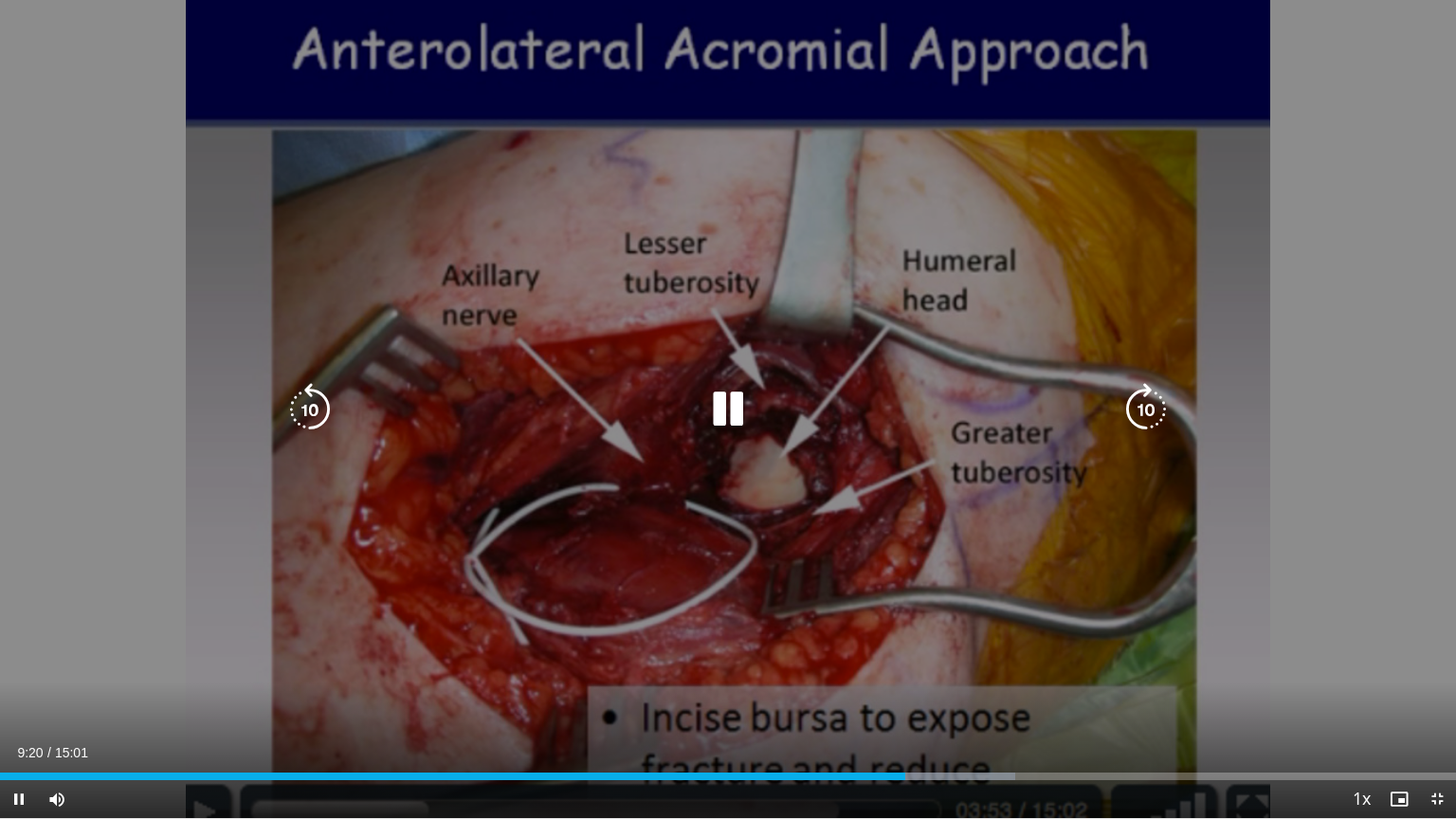 click at bounding box center [1146, 410] 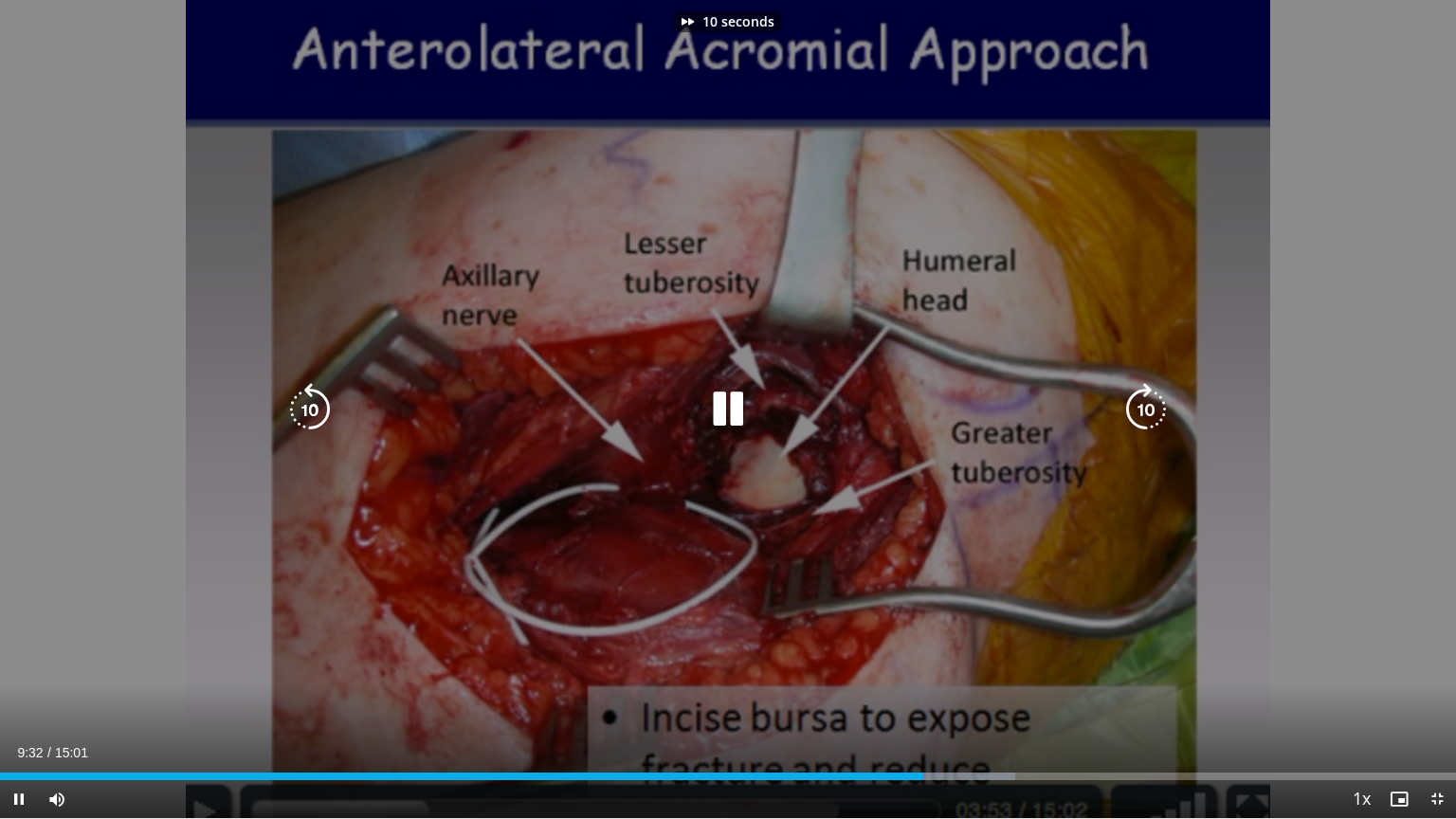 click at bounding box center [1146, 410] 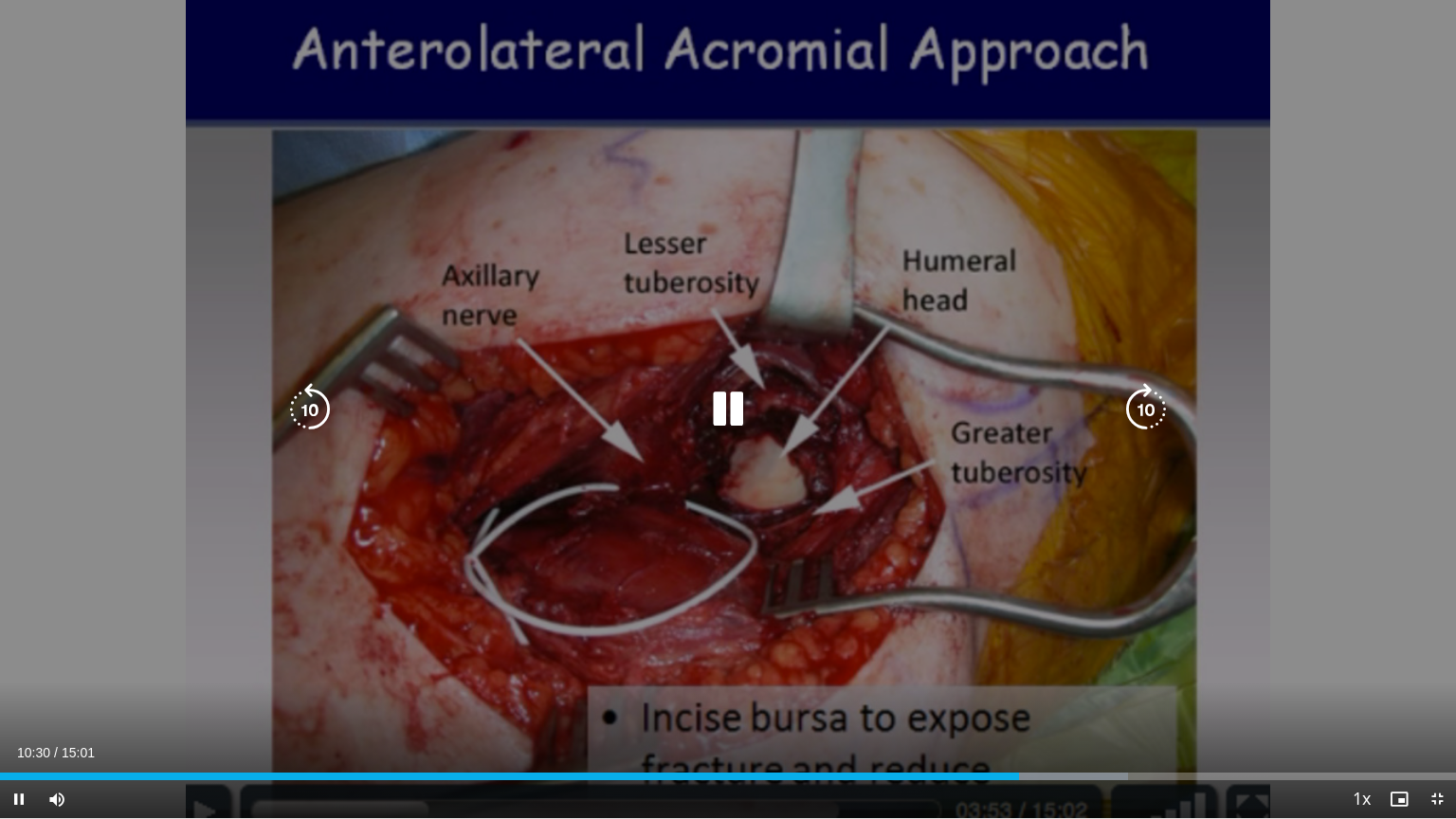 click at bounding box center [1146, 410] 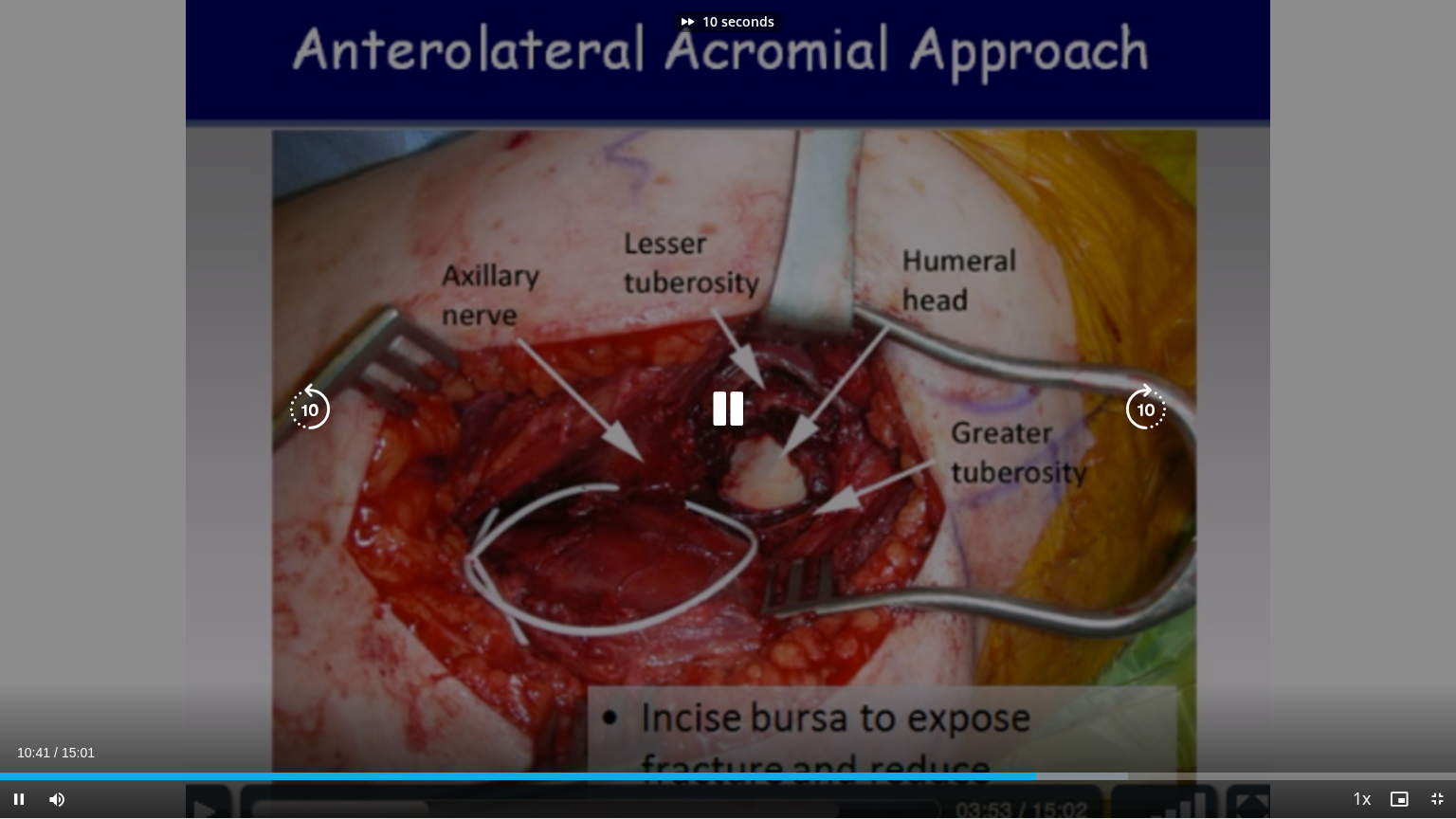 click at bounding box center [1146, 410] 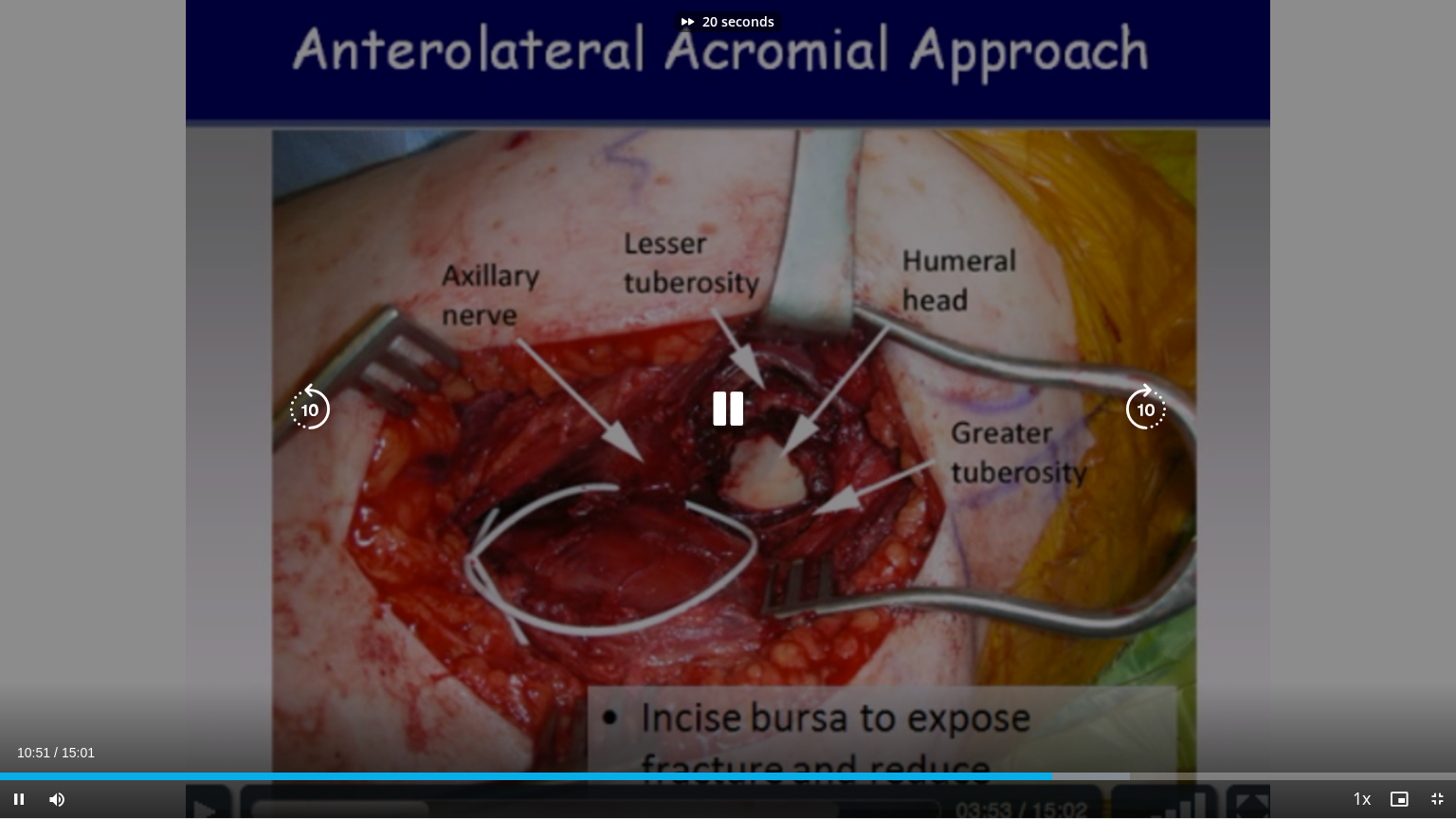 click at bounding box center (1146, 410) 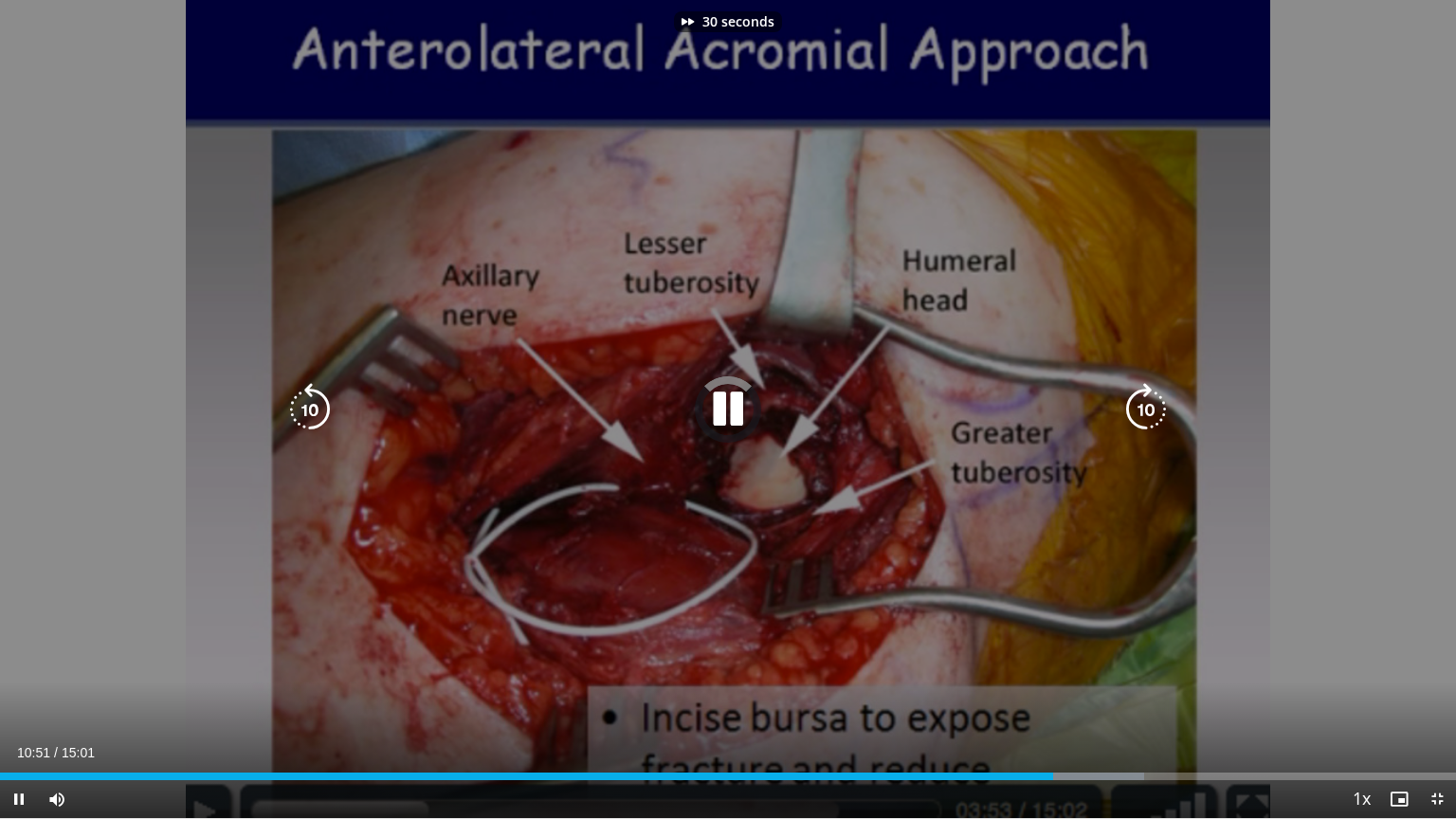 click at bounding box center (1146, 410) 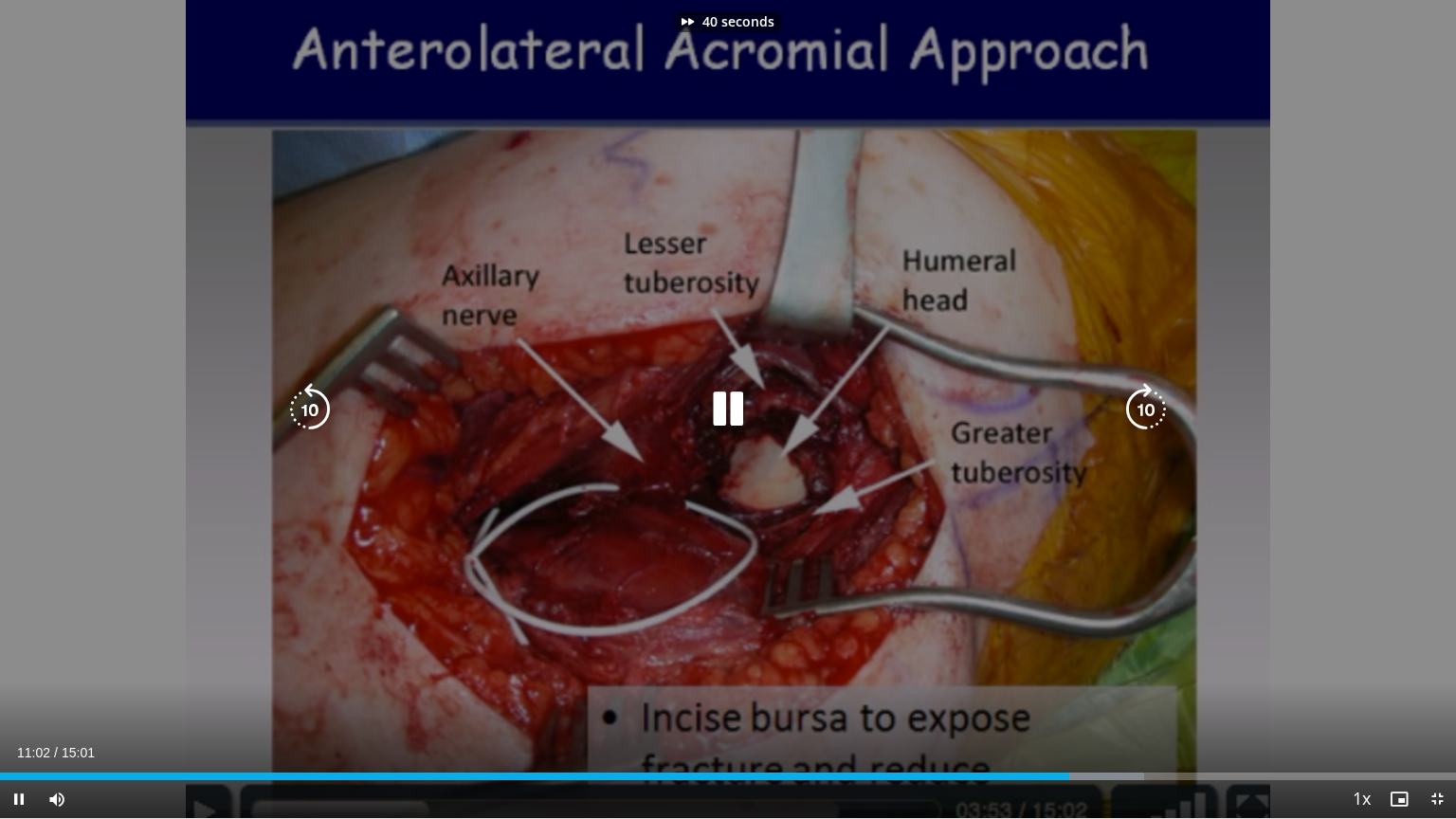click at bounding box center [1146, 410] 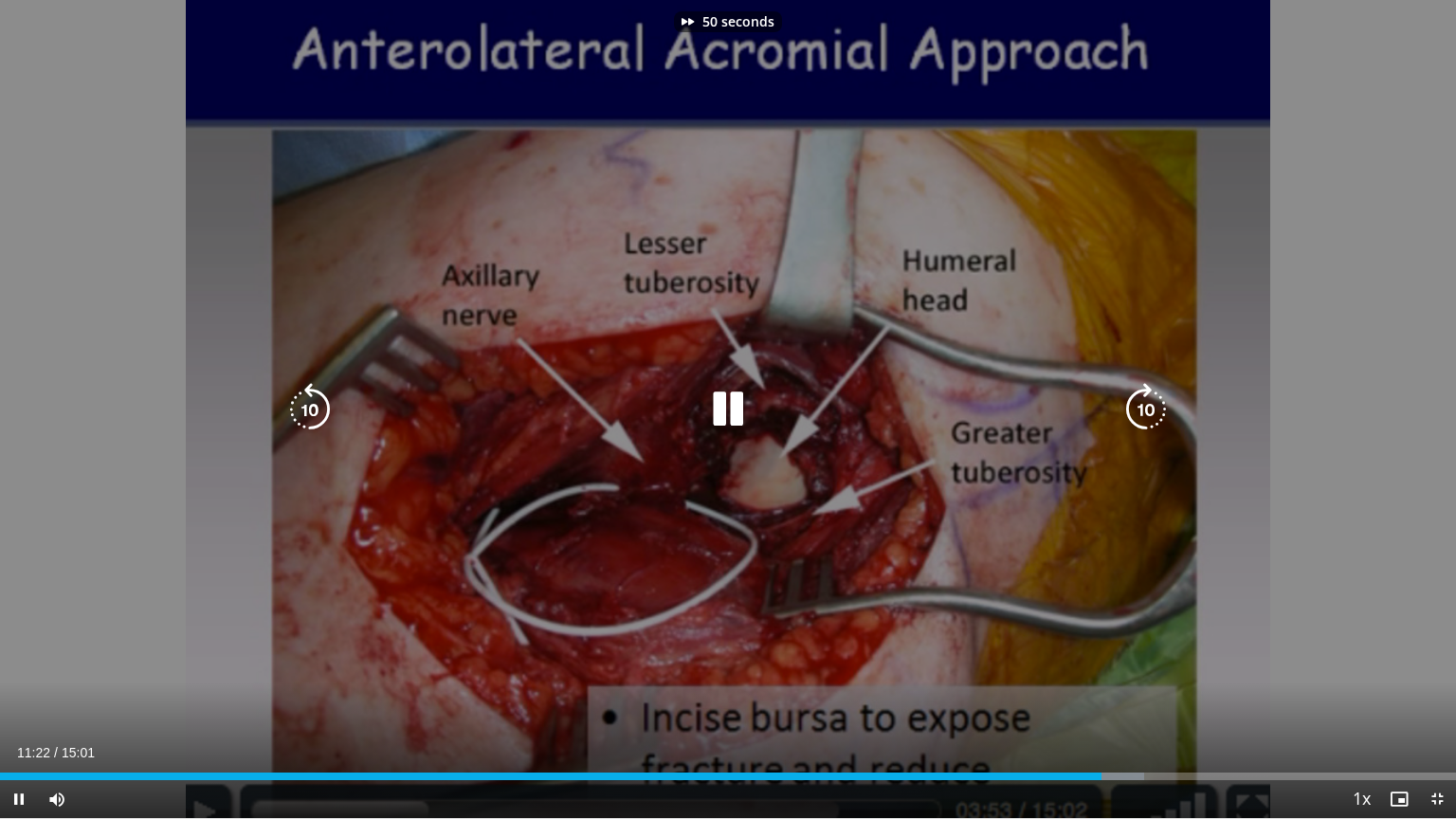 click at bounding box center (1146, 410) 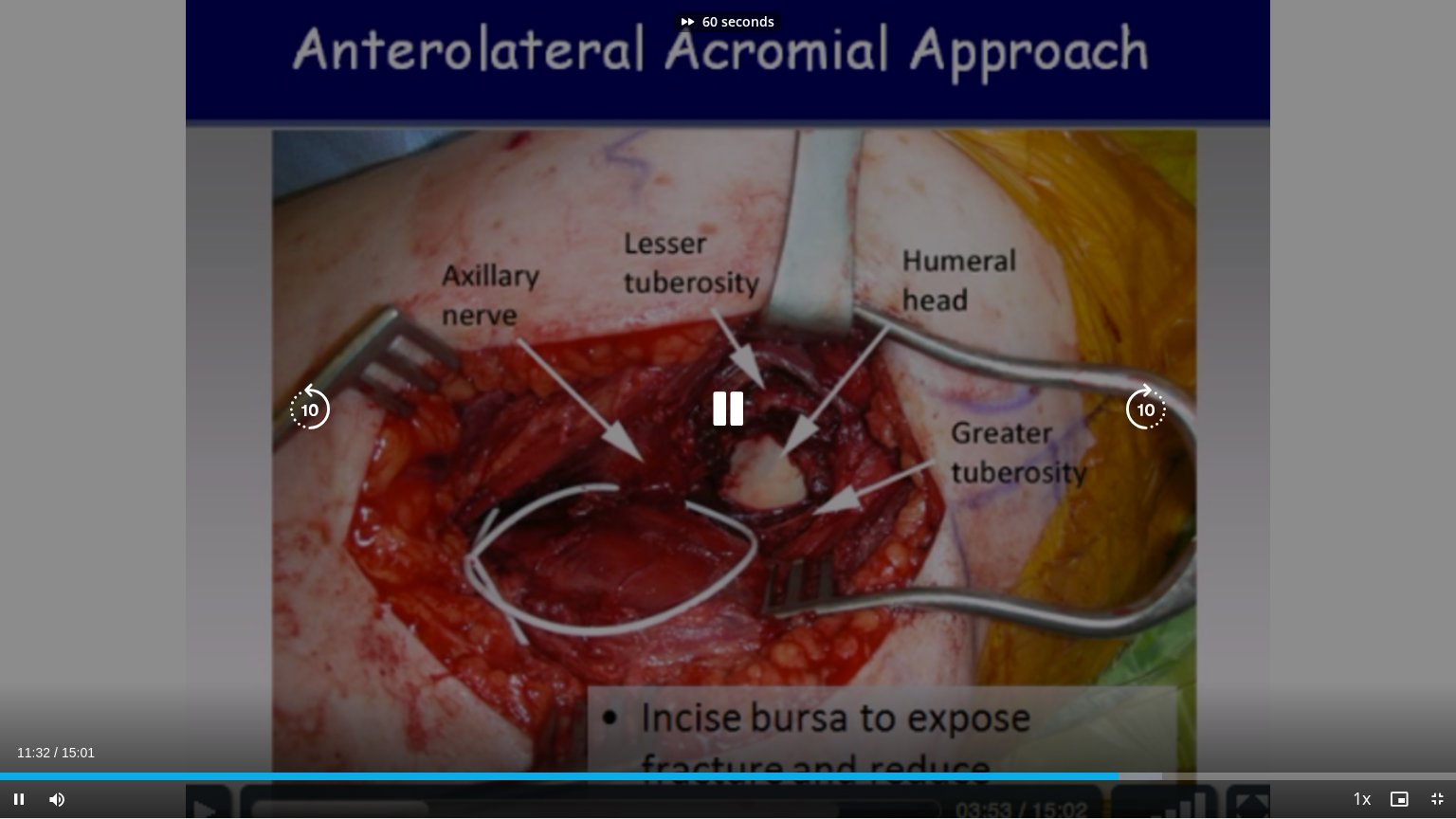 click at bounding box center [1146, 410] 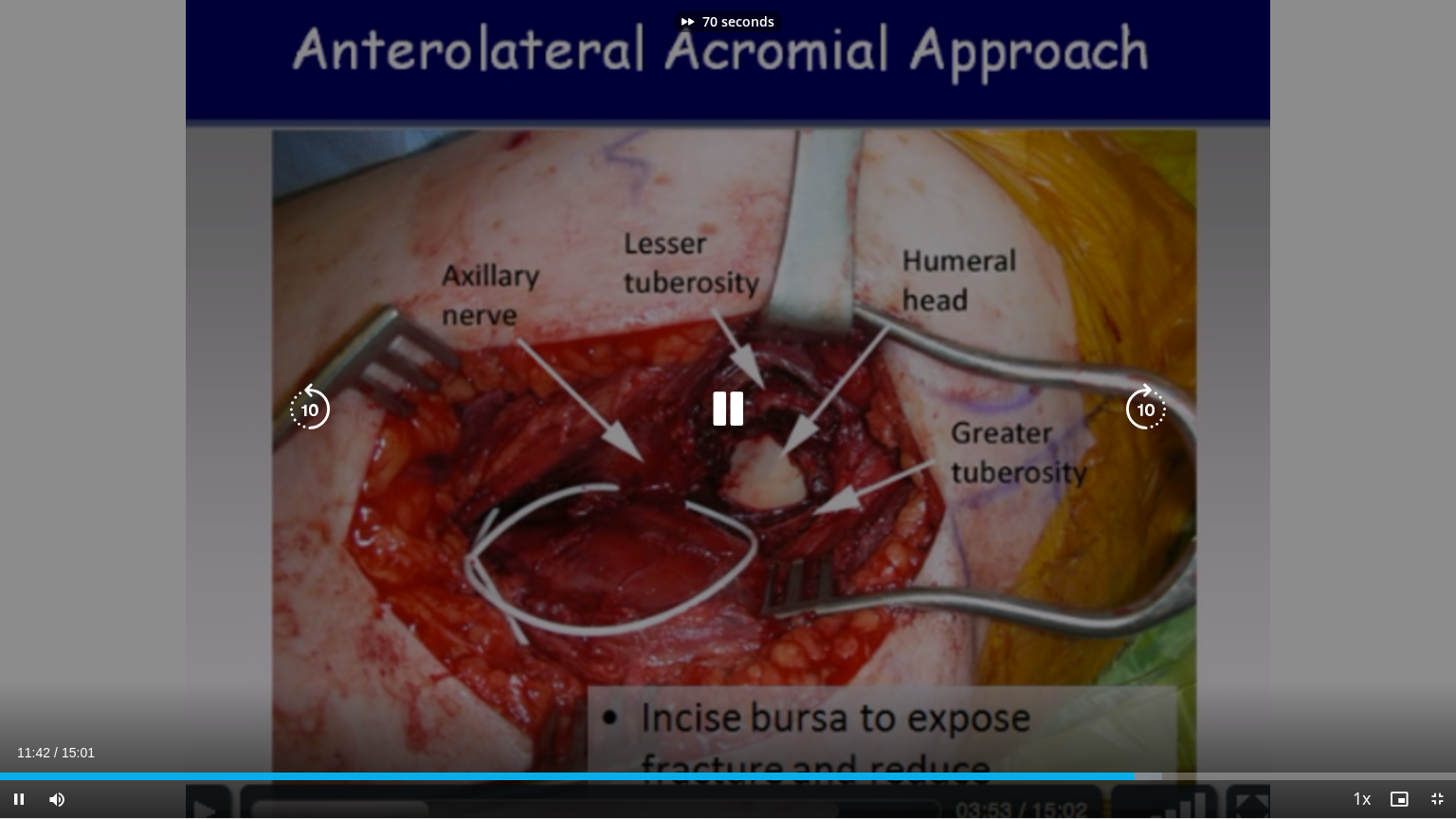 click at bounding box center [1146, 410] 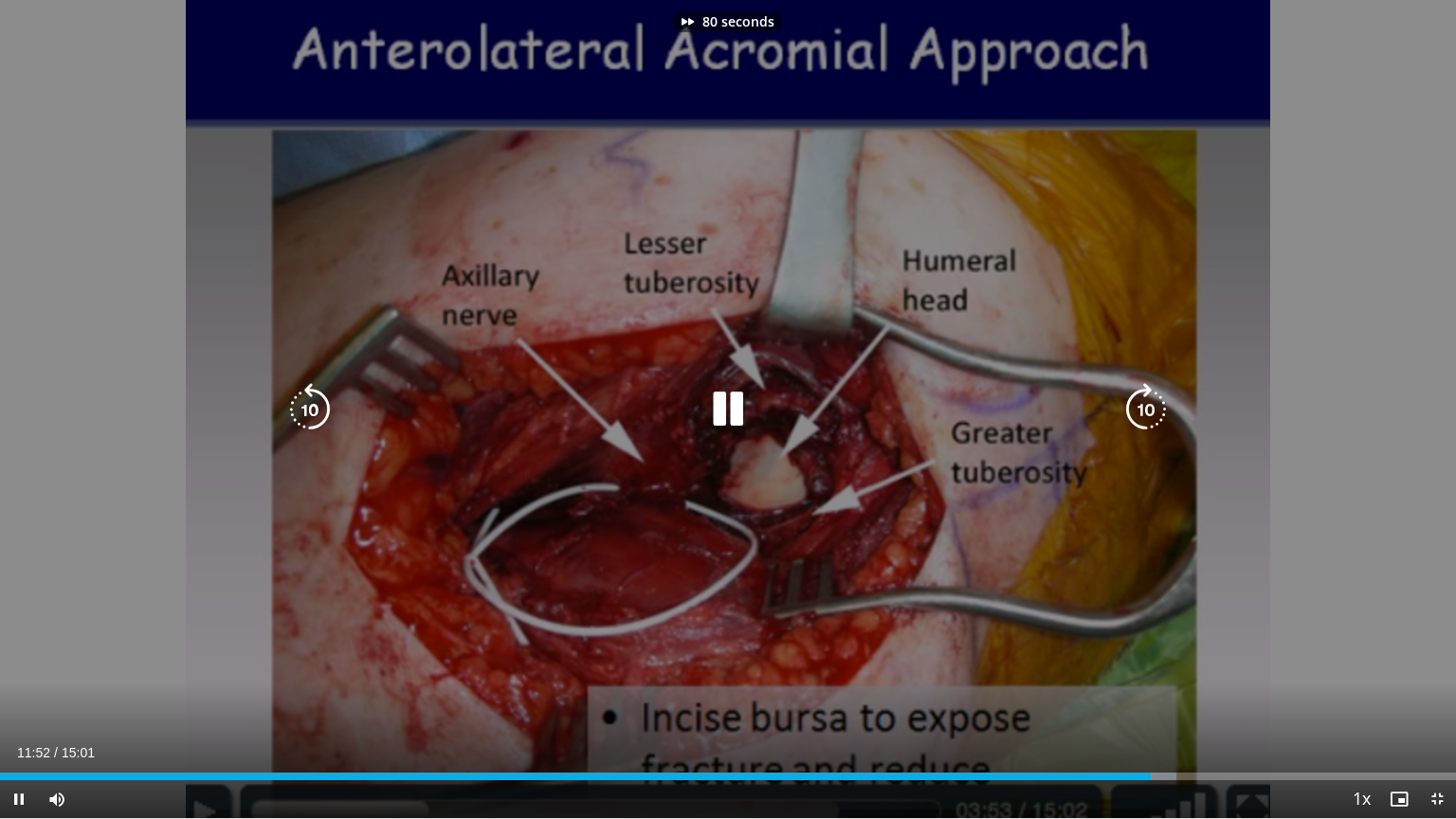 click at bounding box center [1146, 410] 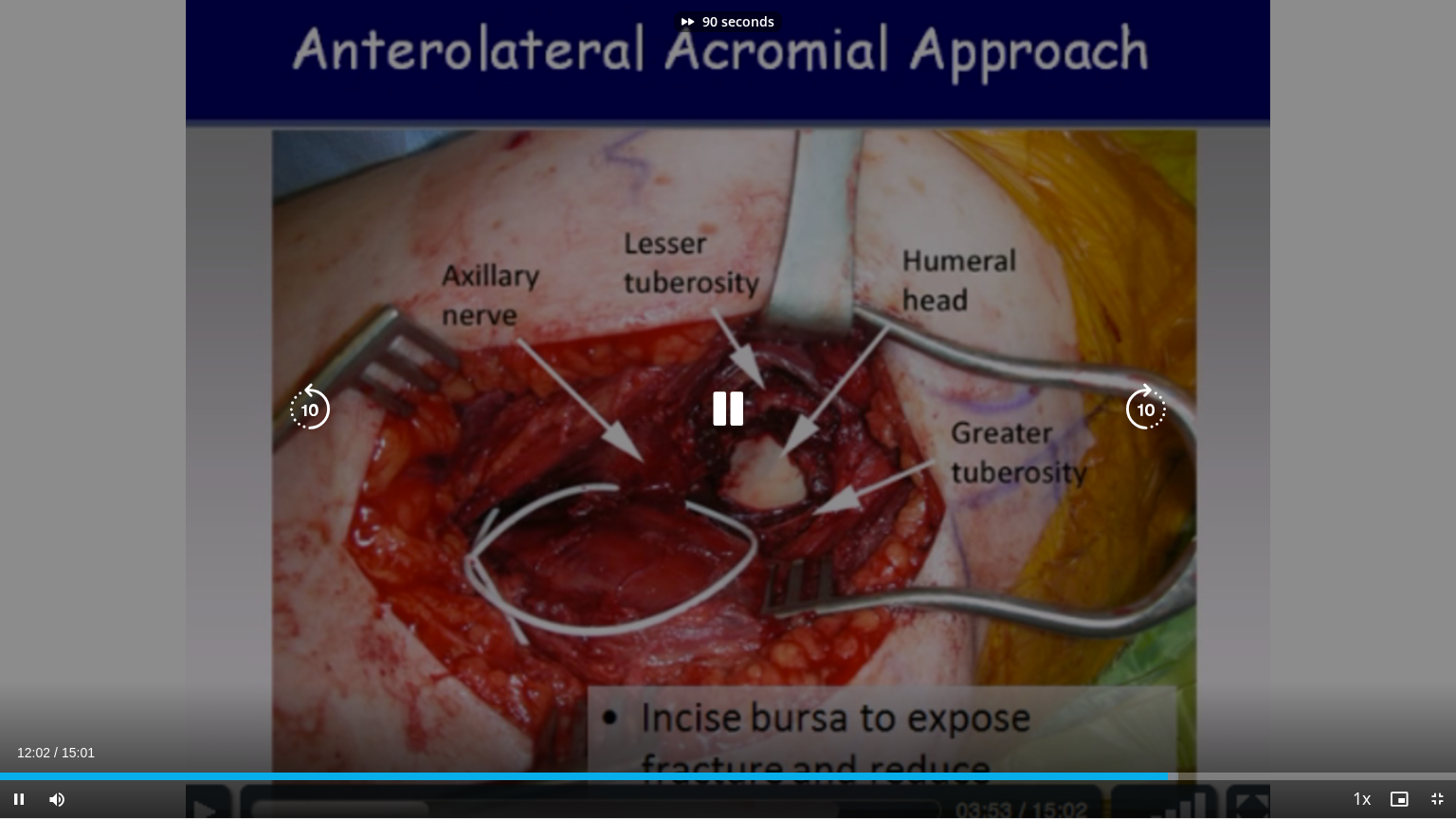 click at bounding box center [1146, 410] 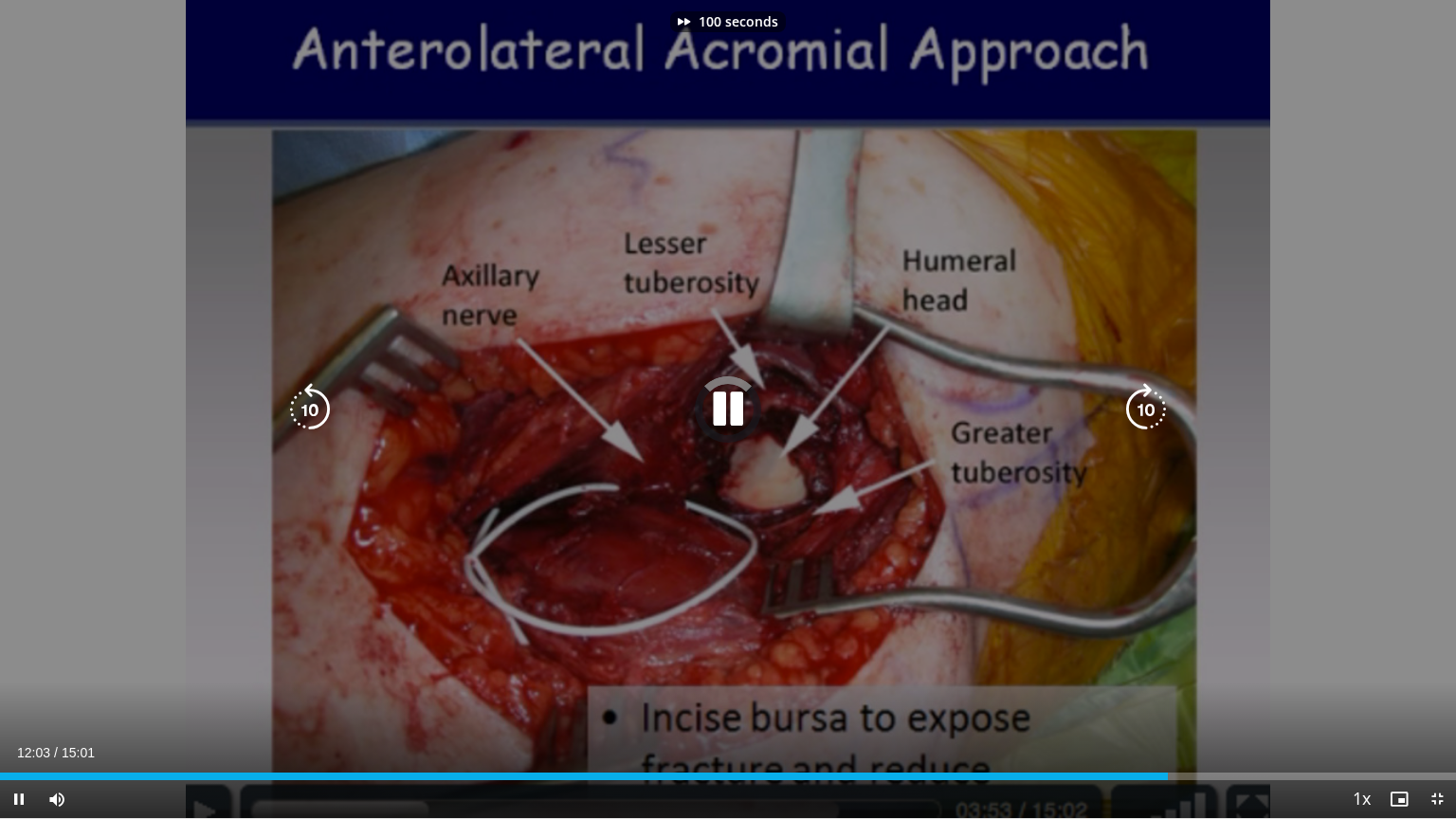 click at bounding box center (1146, 410) 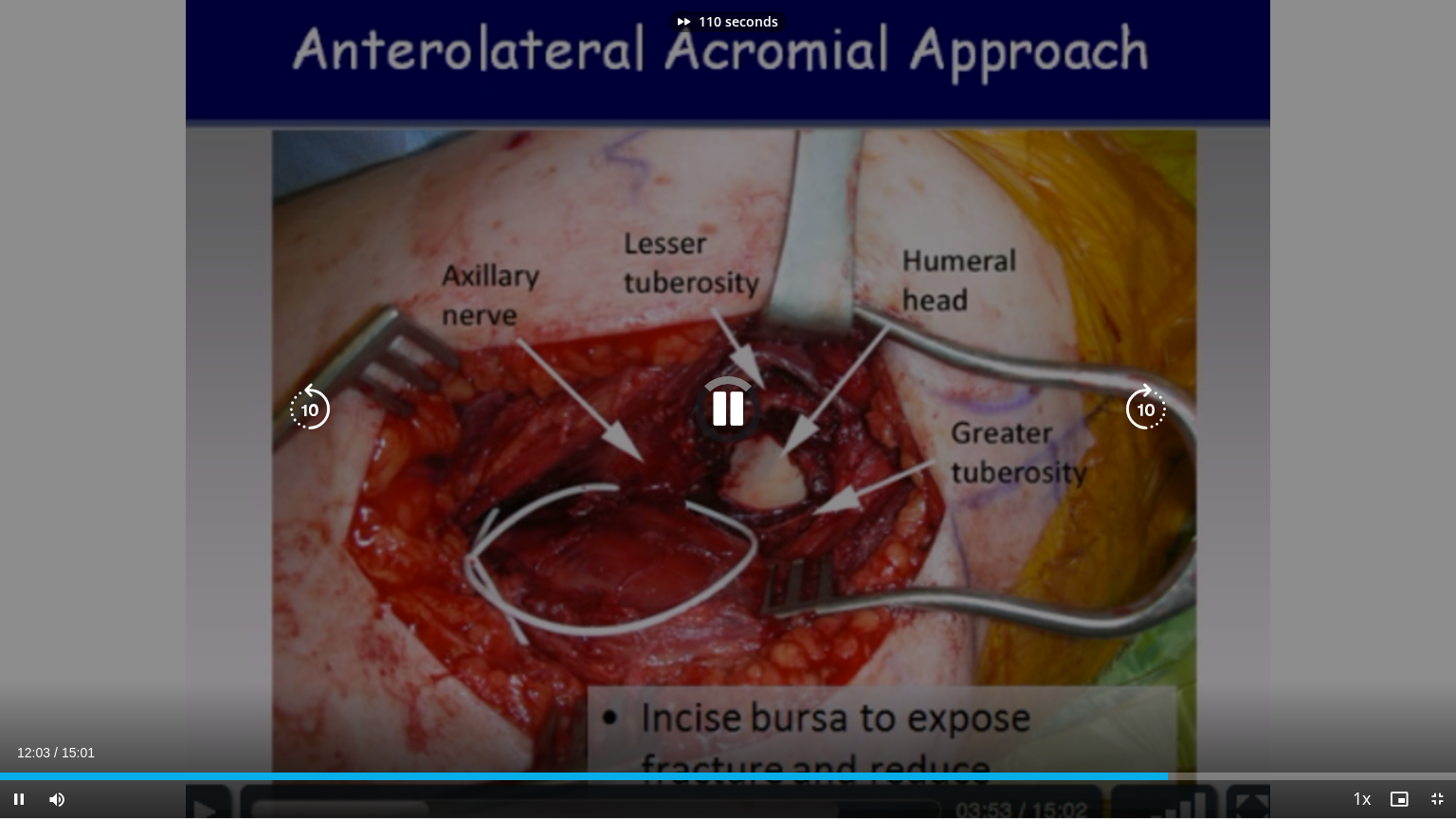 click at bounding box center (1146, 410) 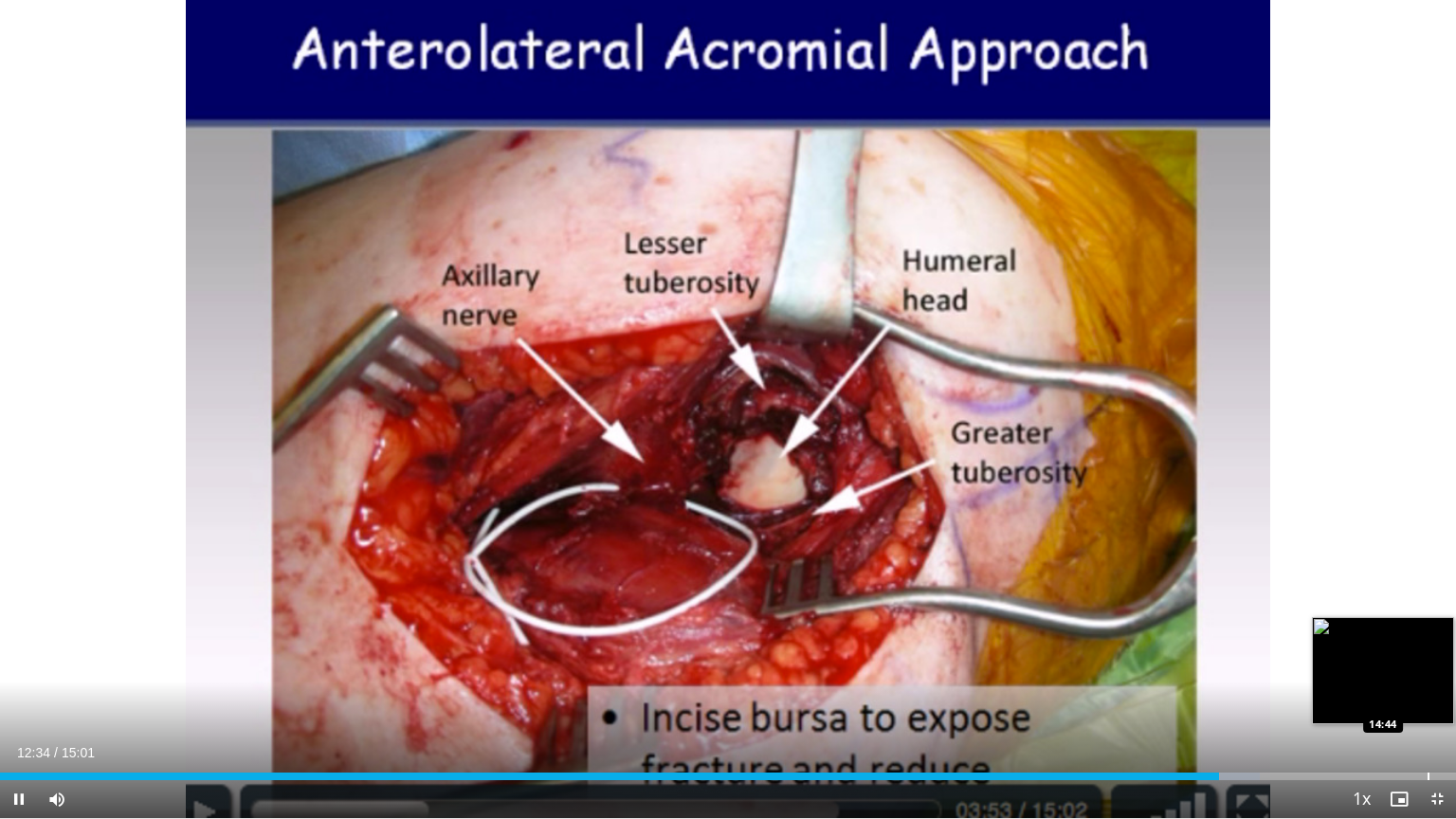 click at bounding box center (1429, 776) 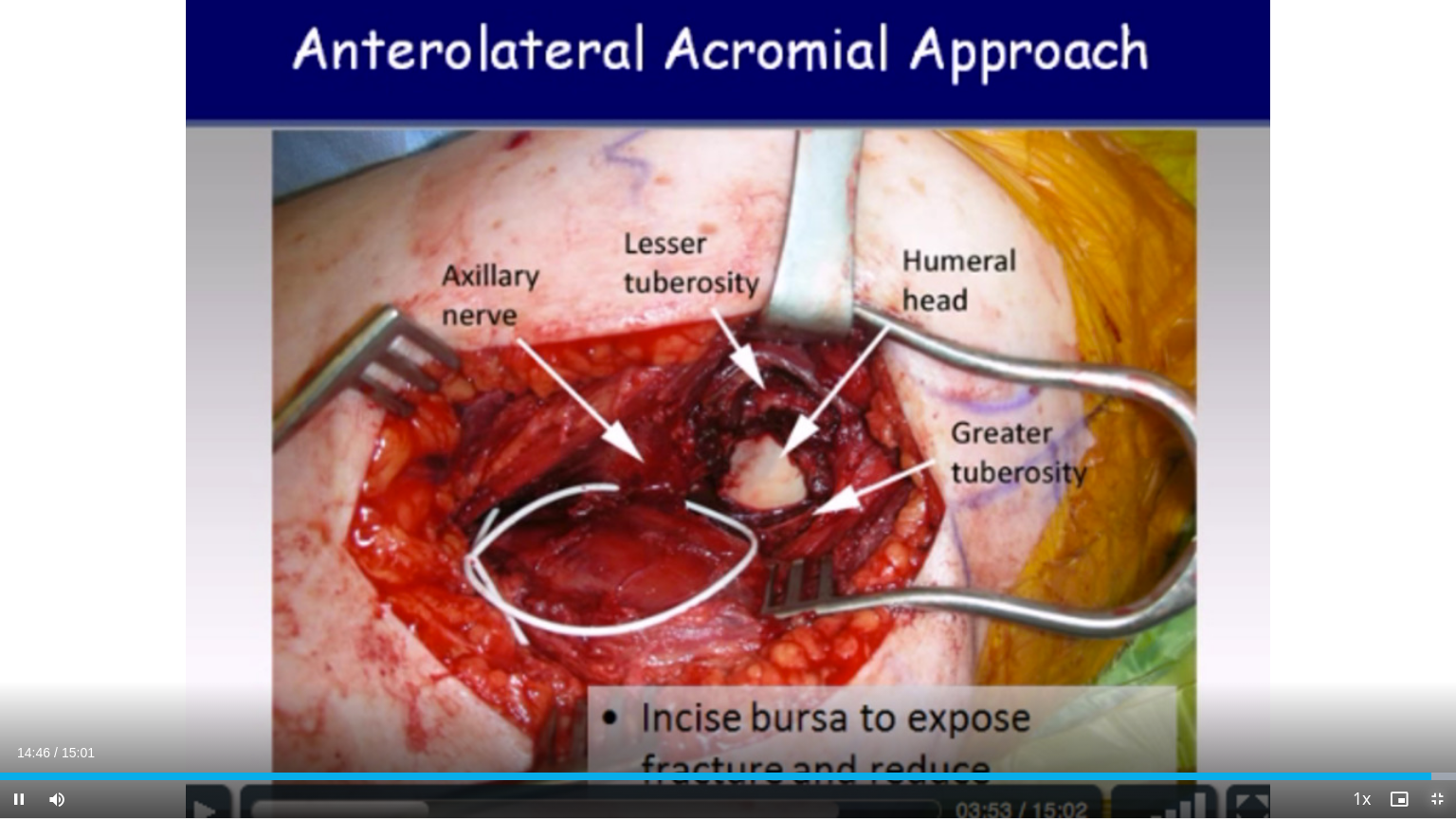 click at bounding box center [1437, 799] 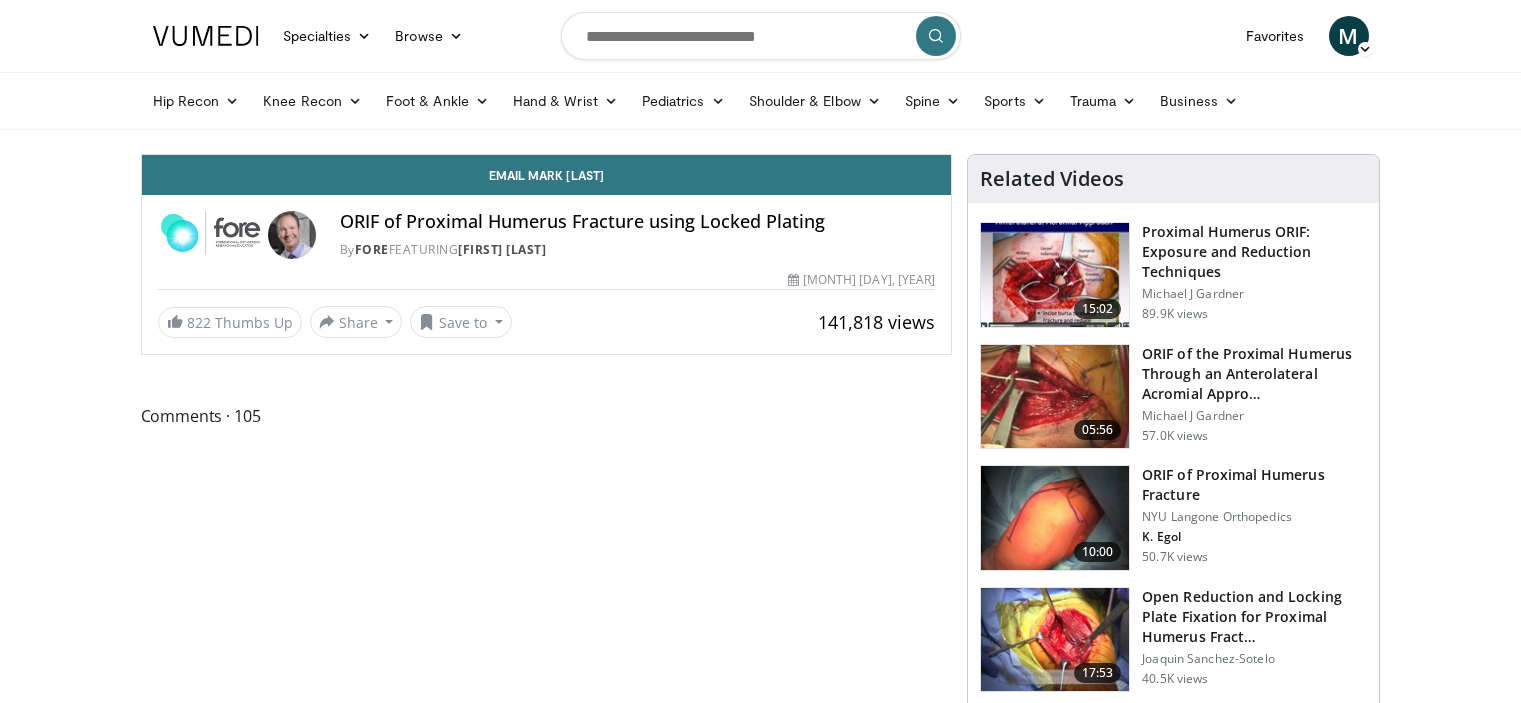 scroll, scrollTop: 0, scrollLeft: 0, axis: both 